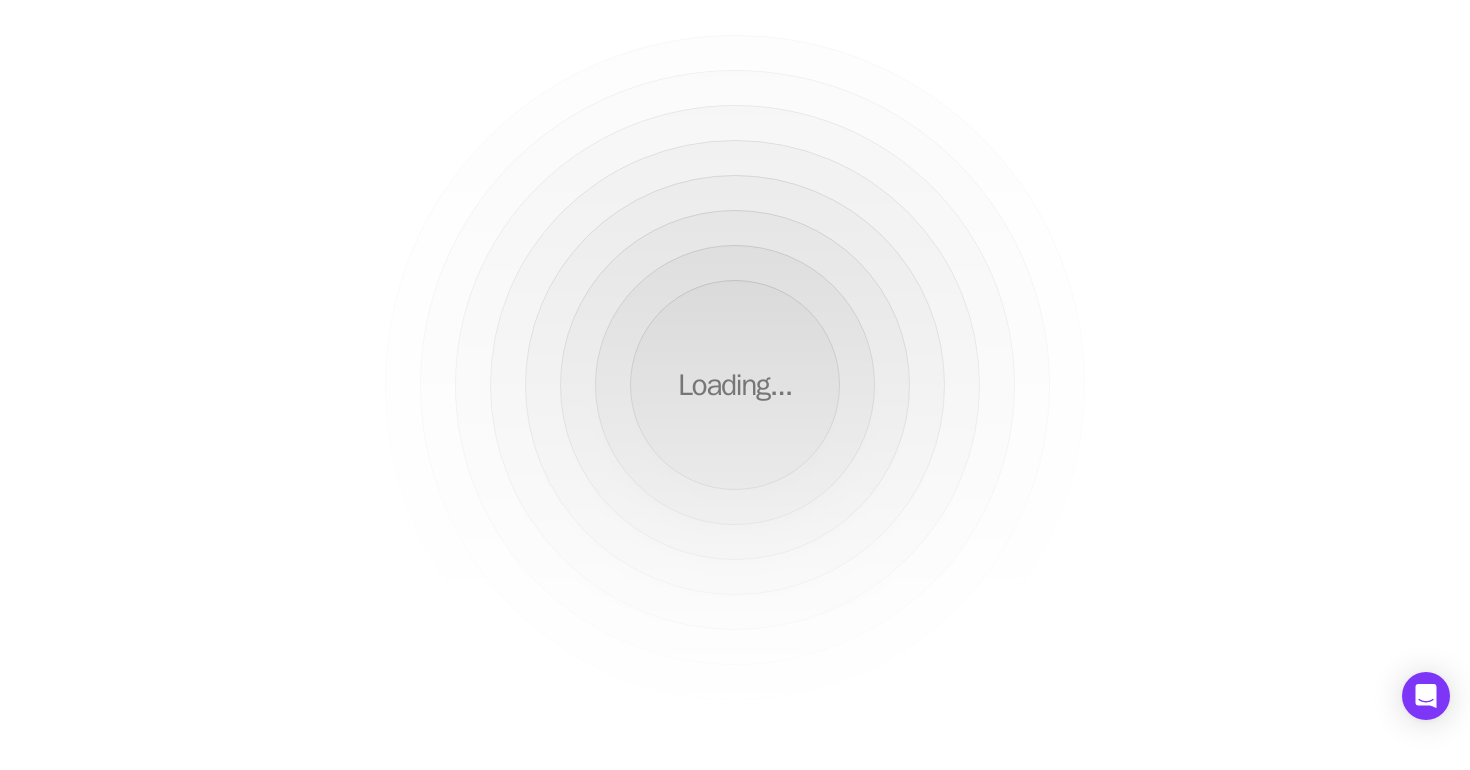 scroll, scrollTop: 0, scrollLeft: 0, axis: both 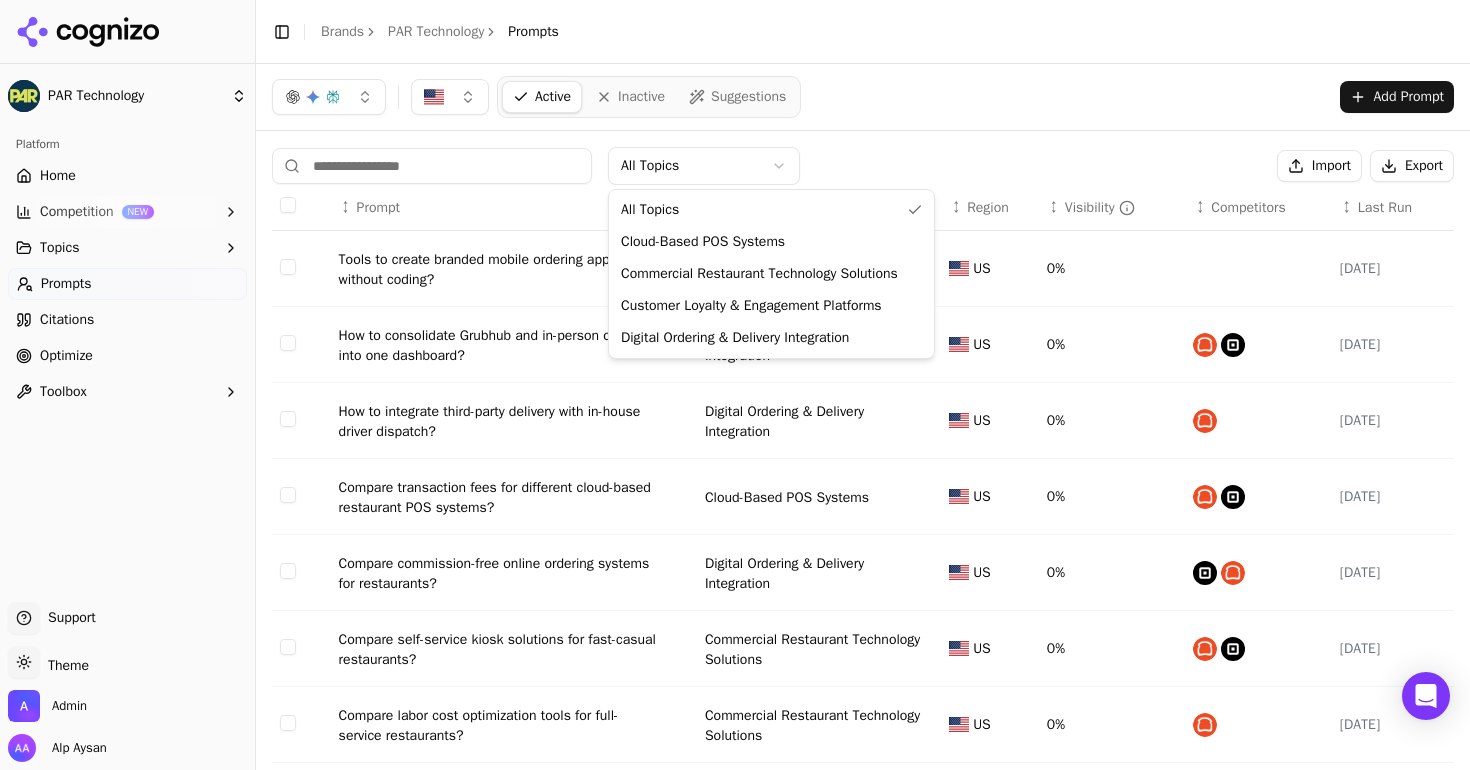 click on "PAR Technology Platform Home Competition NEW Topics Prompts Citations Optimize Toolbox Support Support Toggle theme  Theme Admin   Alp Aysan Toggle Sidebar Brands PAR Technology Prompts Active Inactive Suggestions Add Prompt All Topics Import Export  ↕ Prompt  ↕ Topic  ↕ Region  ↕ Visibility  ↕ Competitors  ↕ Last Run Tools to create branded mobile ordering apps without coding? Digital Ordering & Delivery Integration US 0% 7/4/2025 How to consolidate Grubhub and in-person orders into one dashboard? Digital Ordering & Delivery Integration US 0% 7/4/2025 How to integrate third-party delivery with in-house driver dispatch? Digital Ordering & Delivery Integration US 0% 7/4/2025 Compare transaction fees for different cloud-based restaurant POS systems? Cloud-Based POS Systems US 0% 7/4/2025 Compare commission-free online ordering systems for restaurants? Digital Ordering & Delivery Integration US 0% 7/4/2025 Compare self-service kiosk solutions for fast-casual restaurants? US 0% 7/4/2025 US R" at bounding box center (735, 385) 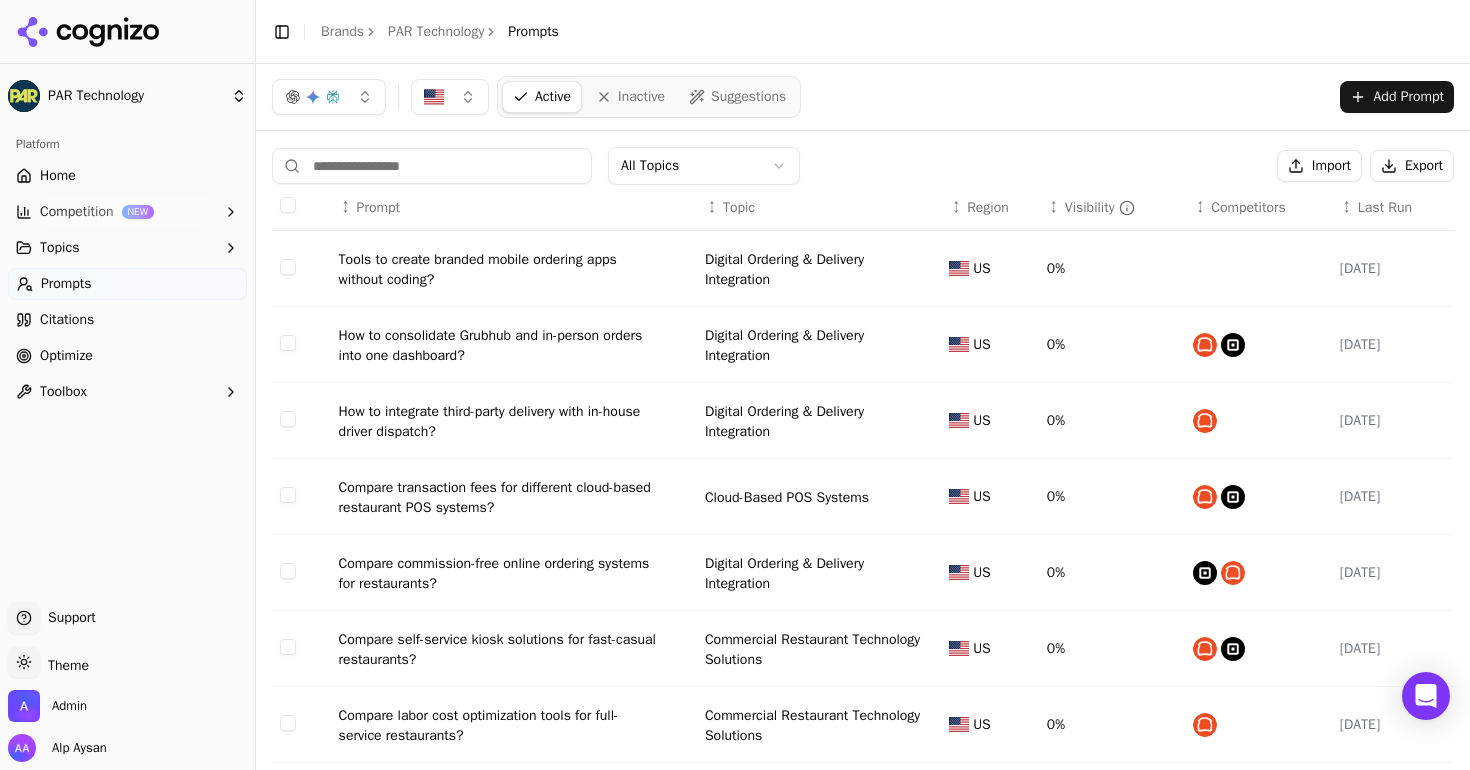click on "Suggestions" at bounding box center (748, 97) 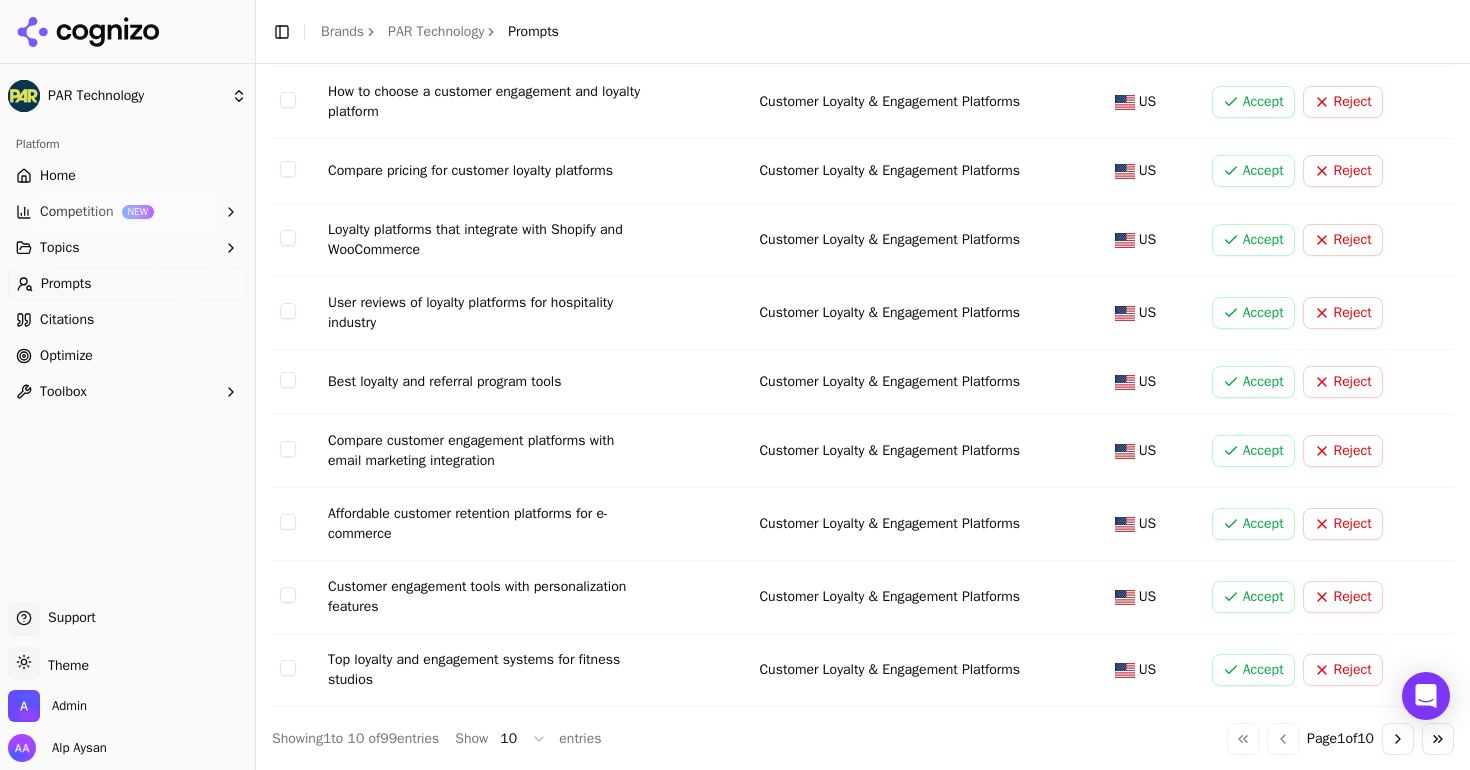 scroll, scrollTop: 0, scrollLeft: 0, axis: both 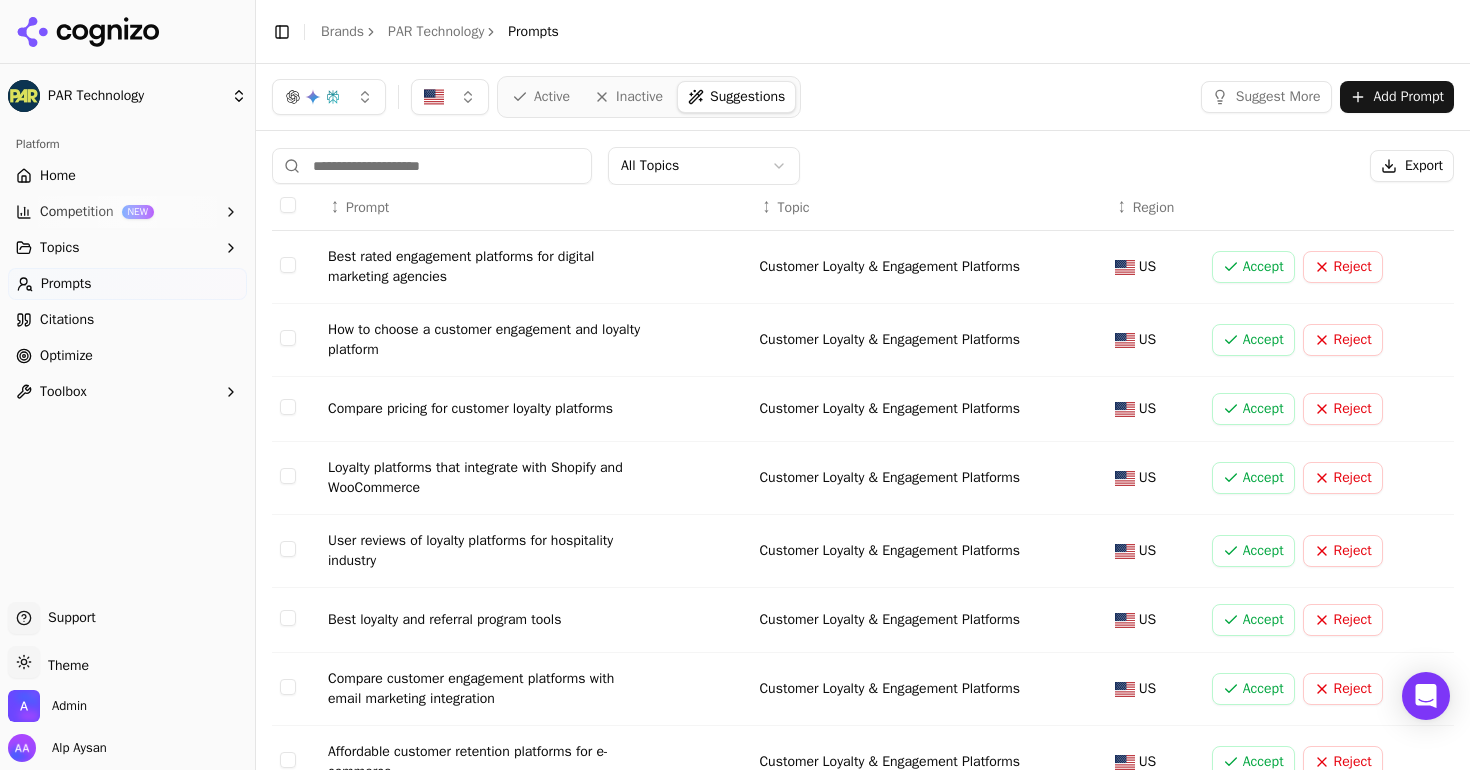 click on "PAR Technology Platform Home Competition NEW Topics Prompts Citations Optimize Toolbox Support Support Toggle theme  Theme Admin   Alp Aysan Toggle Sidebar Brands PAR Technology Prompts Active Inactive Suggestions Suggest More Add Prompt All Topics Export  ↕ Prompt  ↕ Topic  ↕ Region Best rated engagement platforms for digital marketing agencies Customer Loyalty & Engagement Platforms US Accept Reject How to choose a customer engagement and loyalty platform Customer Loyalty & Engagement Platforms US Accept Reject Compare pricing for customer loyalty platforms Customer Loyalty & Engagement Platforms US Accept Reject Loyalty platforms that integrate with Shopify and WooCommerce Customer Loyalty & Engagement Platforms US Accept Reject User reviews of loyalty platforms for hospitality industry Customer Loyalty & Engagement Platforms US Accept Reject Best loyalty and referral program tools Customer Loyalty & Engagement Platforms US Accept Reject Customer Loyalty & Engagement Platforms US Accept US" at bounding box center (735, 385) 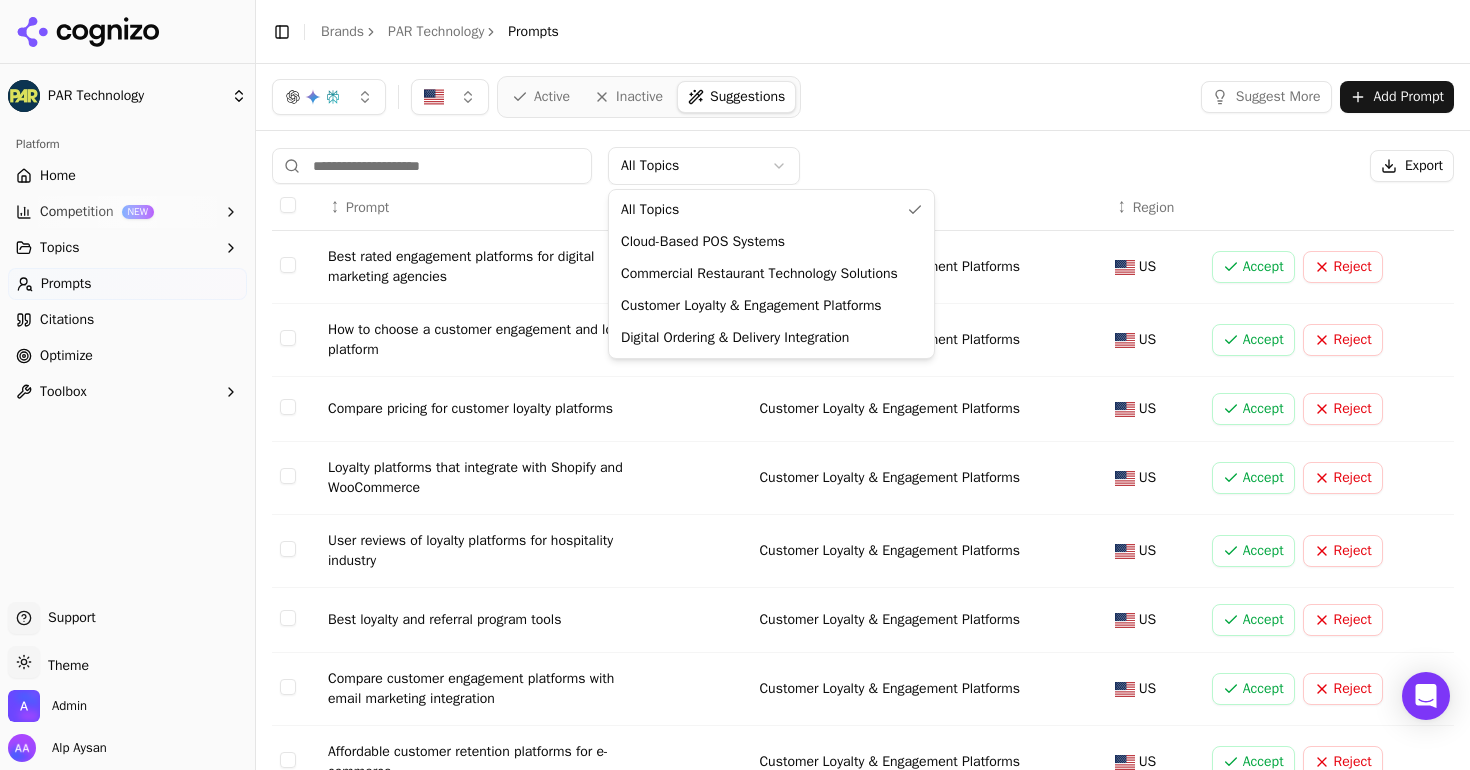 click on "PAR Technology Platform Home Competition NEW Topics Prompts Citations Optimize Toolbox Support Support Toggle theme  Theme Admin   Alp Aysan Toggle Sidebar Brands PAR Technology Prompts Active Inactive Suggestions Suggest More Add Prompt All Topics Export  ↕ Prompt  ↕ Topic  ↕ Region Best rated engagement platforms for digital marketing agencies Customer Loyalty & Engagement Platforms US Accept Reject How to choose a customer engagement and loyalty platform Customer Loyalty & Engagement Platforms US Accept Reject Compare pricing for customer loyalty platforms Customer Loyalty & Engagement Platforms US Accept Reject Loyalty platforms that integrate with Shopify and WooCommerce Customer Loyalty & Engagement Platforms US Accept Reject User reviews of loyalty platforms for hospitality industry Customer Loyalty & Engagement Platforms US Accept Reject Best loyalty and referral program tools Customer Loyalty & Engagement Platforms US Accept Reject Customer Loyalty & Engagement Platforms US Accept US" at bounding box center (735, 385) 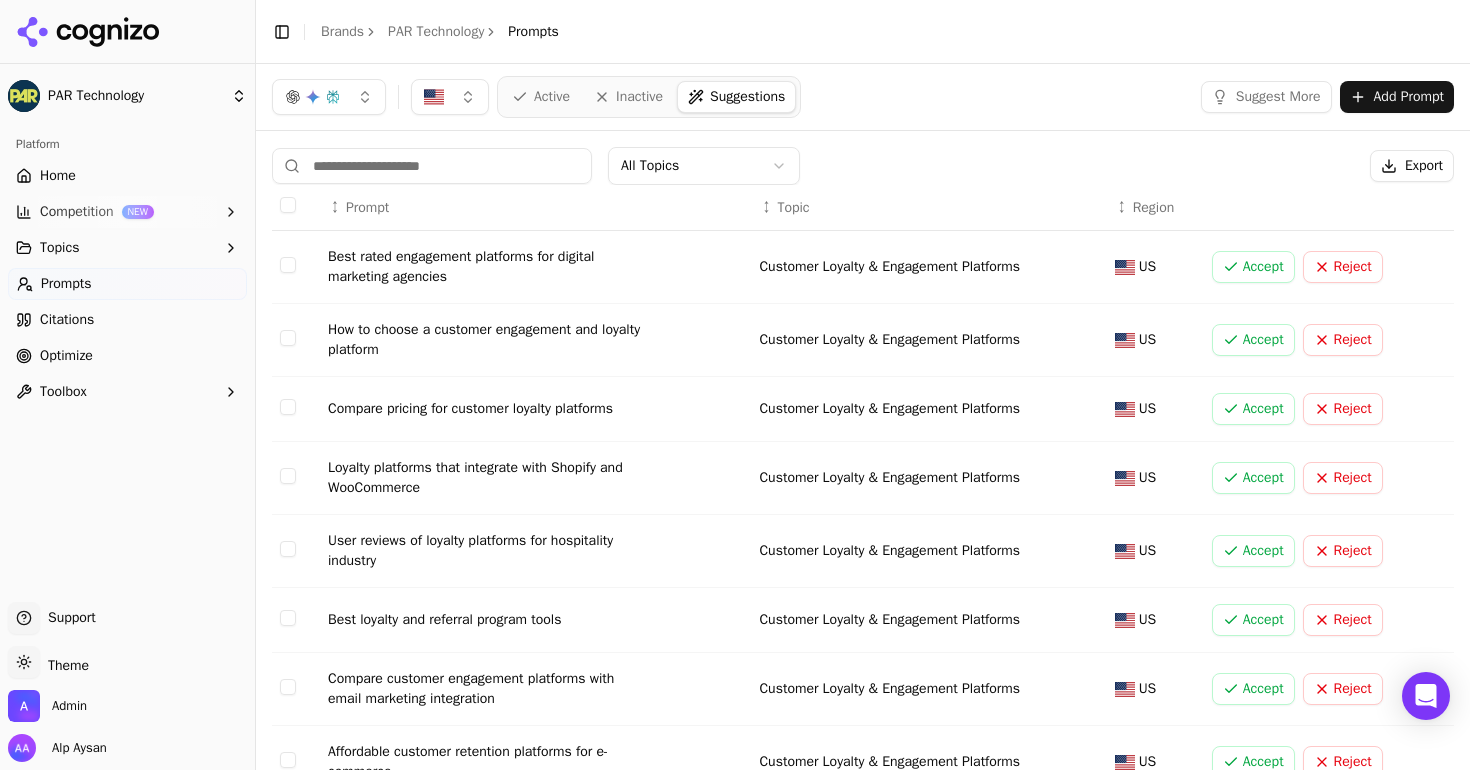 click on "Citations" at bounding box center [67, 320] 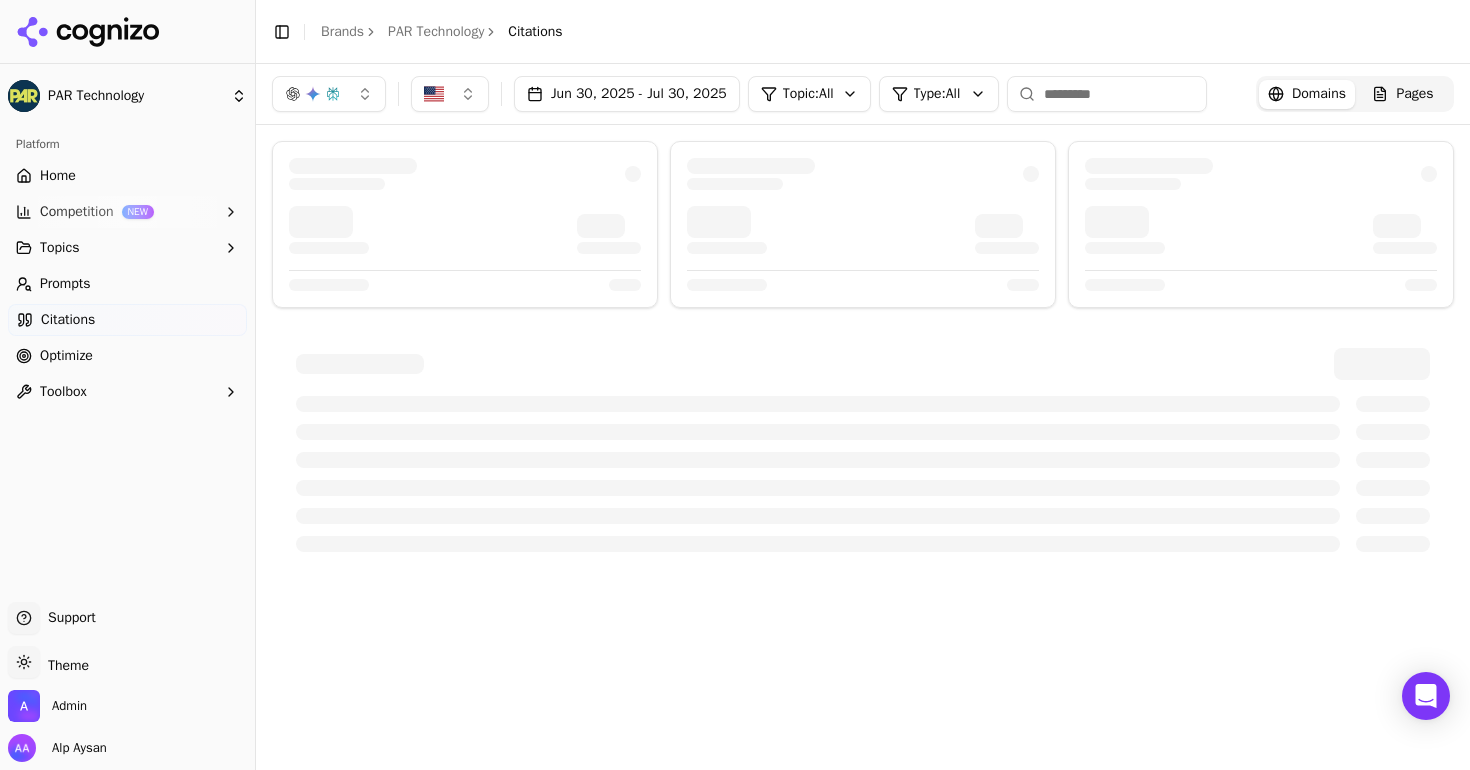 click on "Optimize" at bounding box center (66, 356) 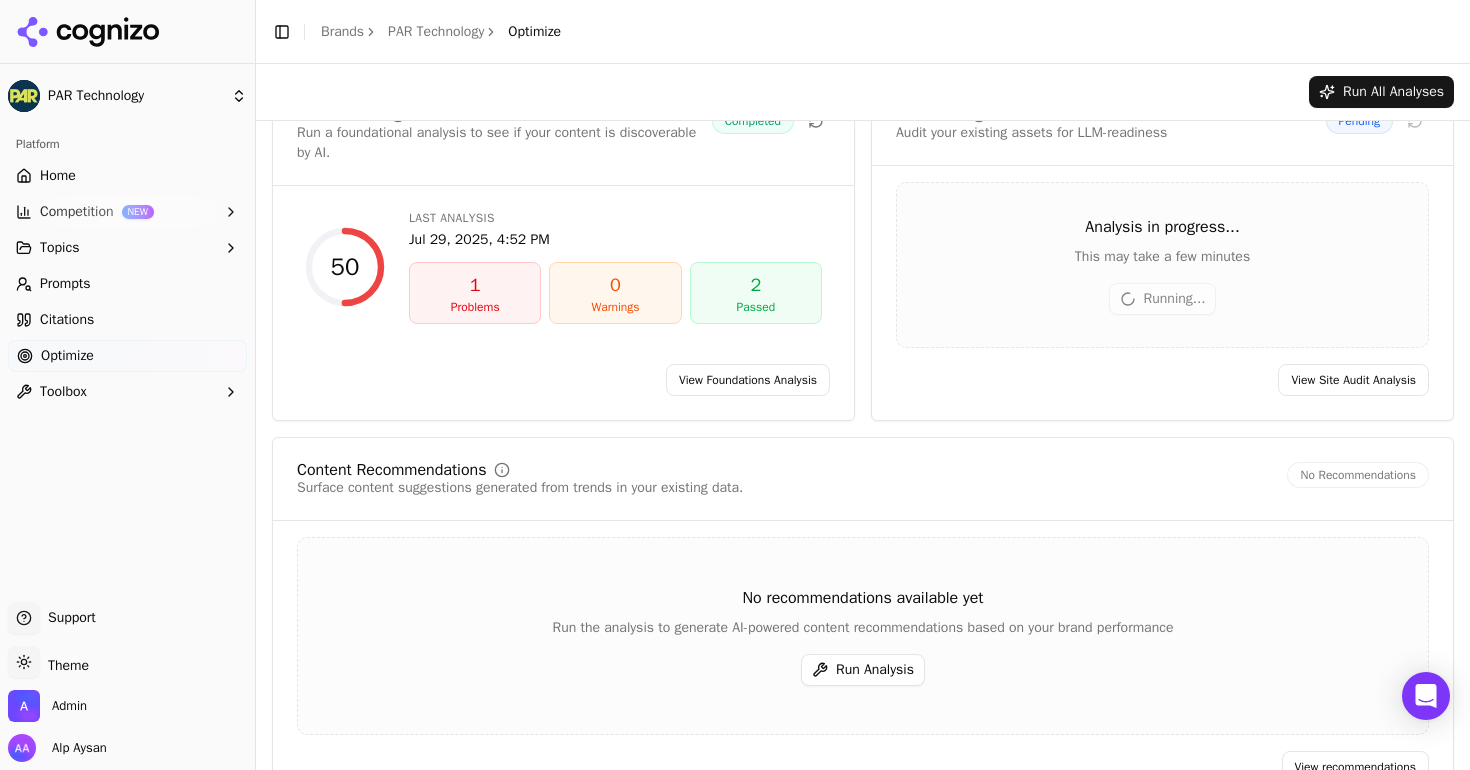 scroll, scrollTop: 109, scrollLeft: 0, axis: vertical 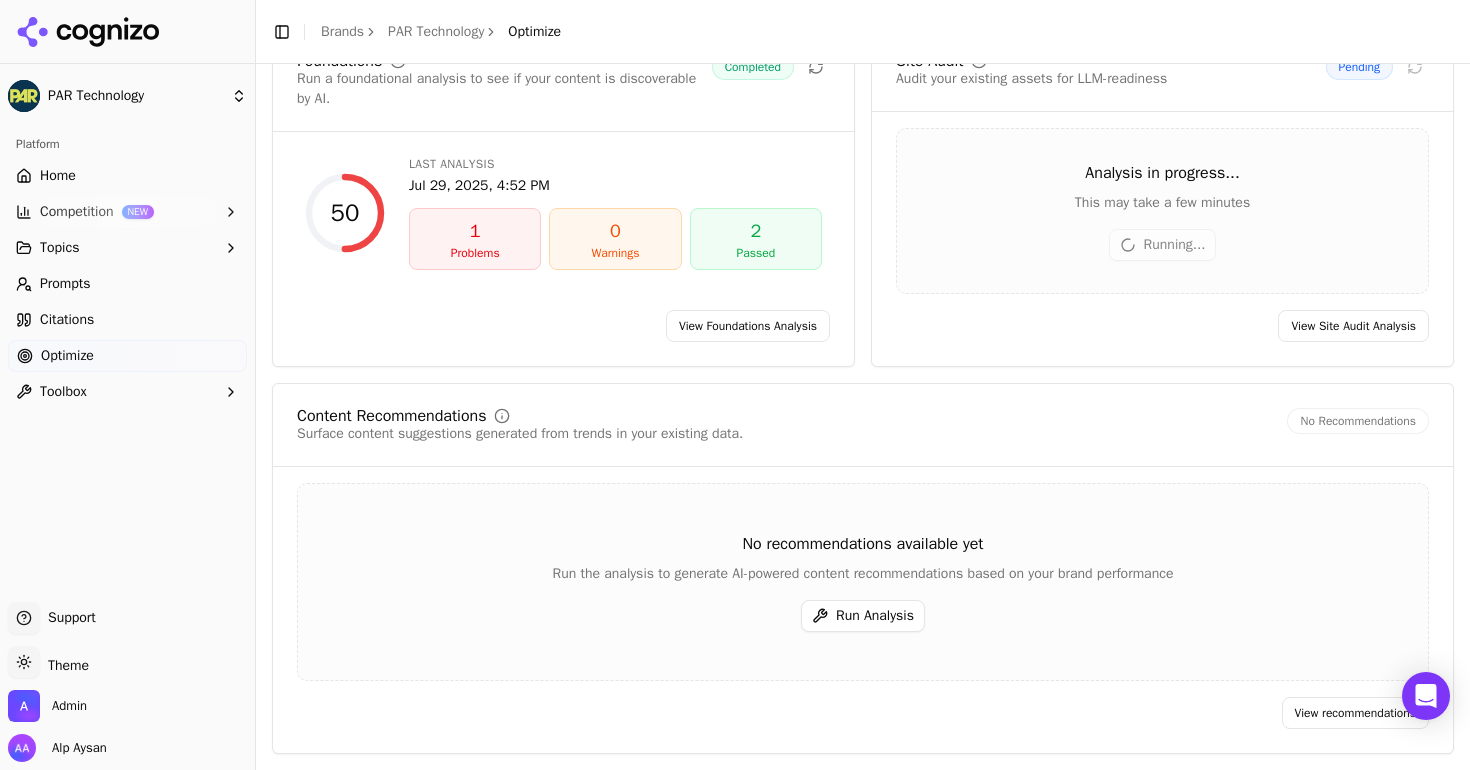 click 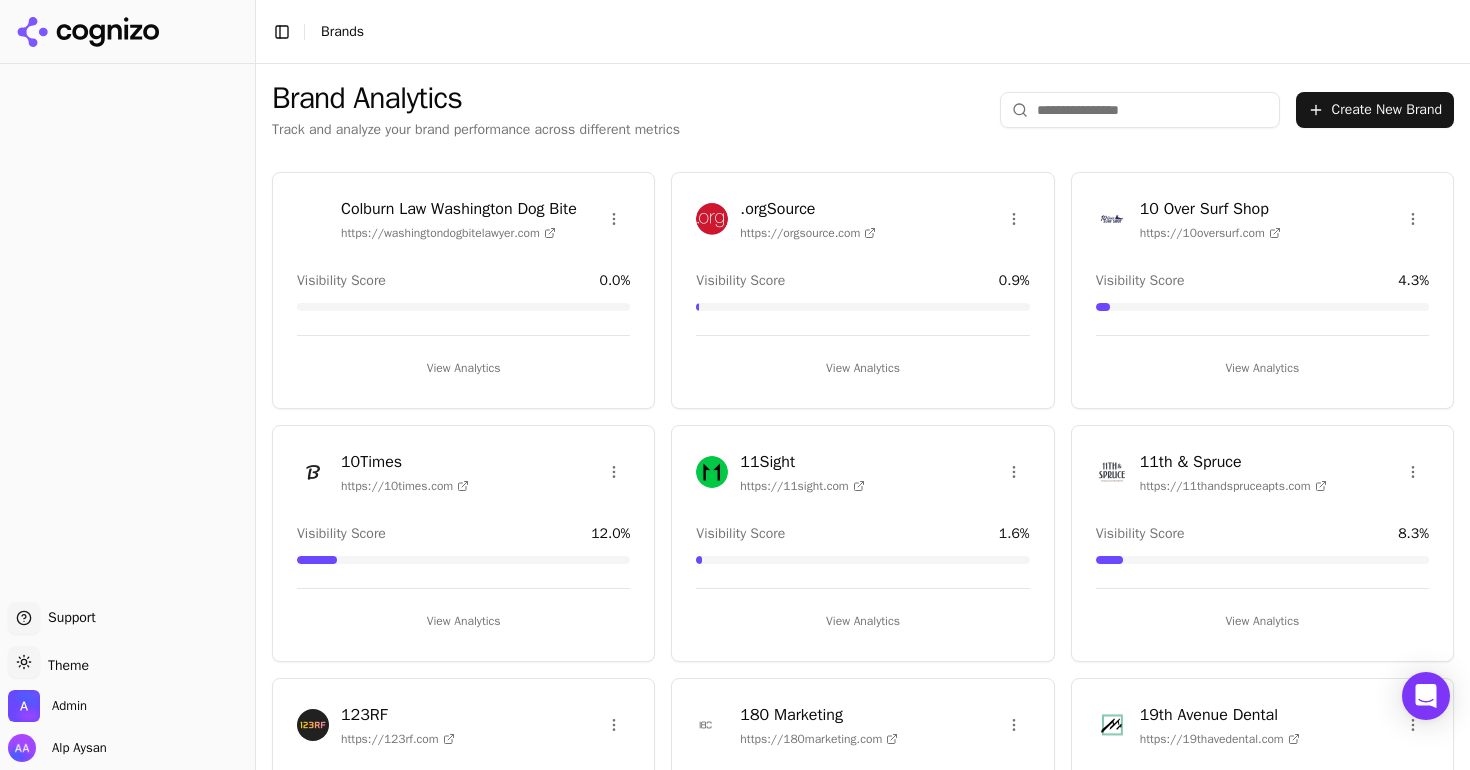 click at bounding box center (1140, 110) 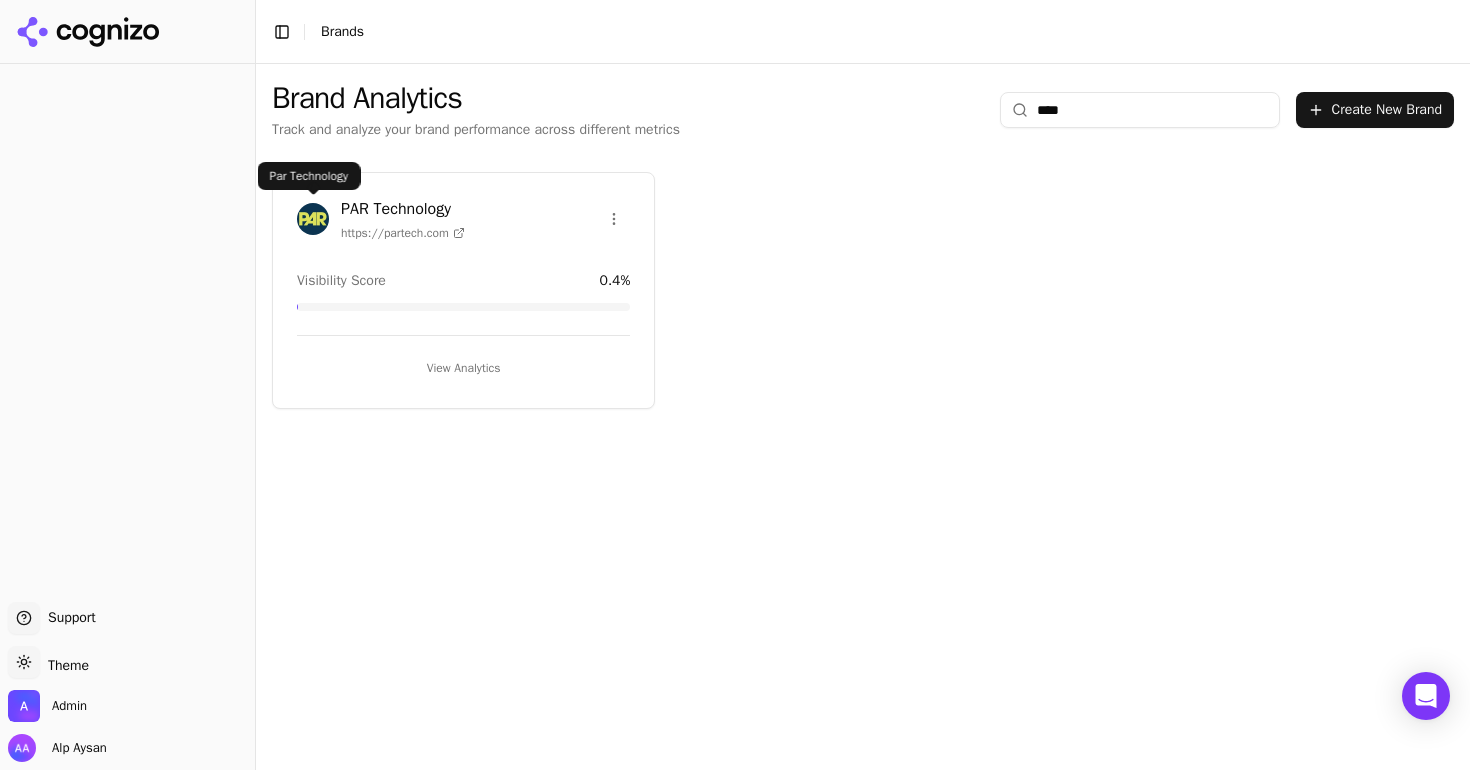 type on "***" 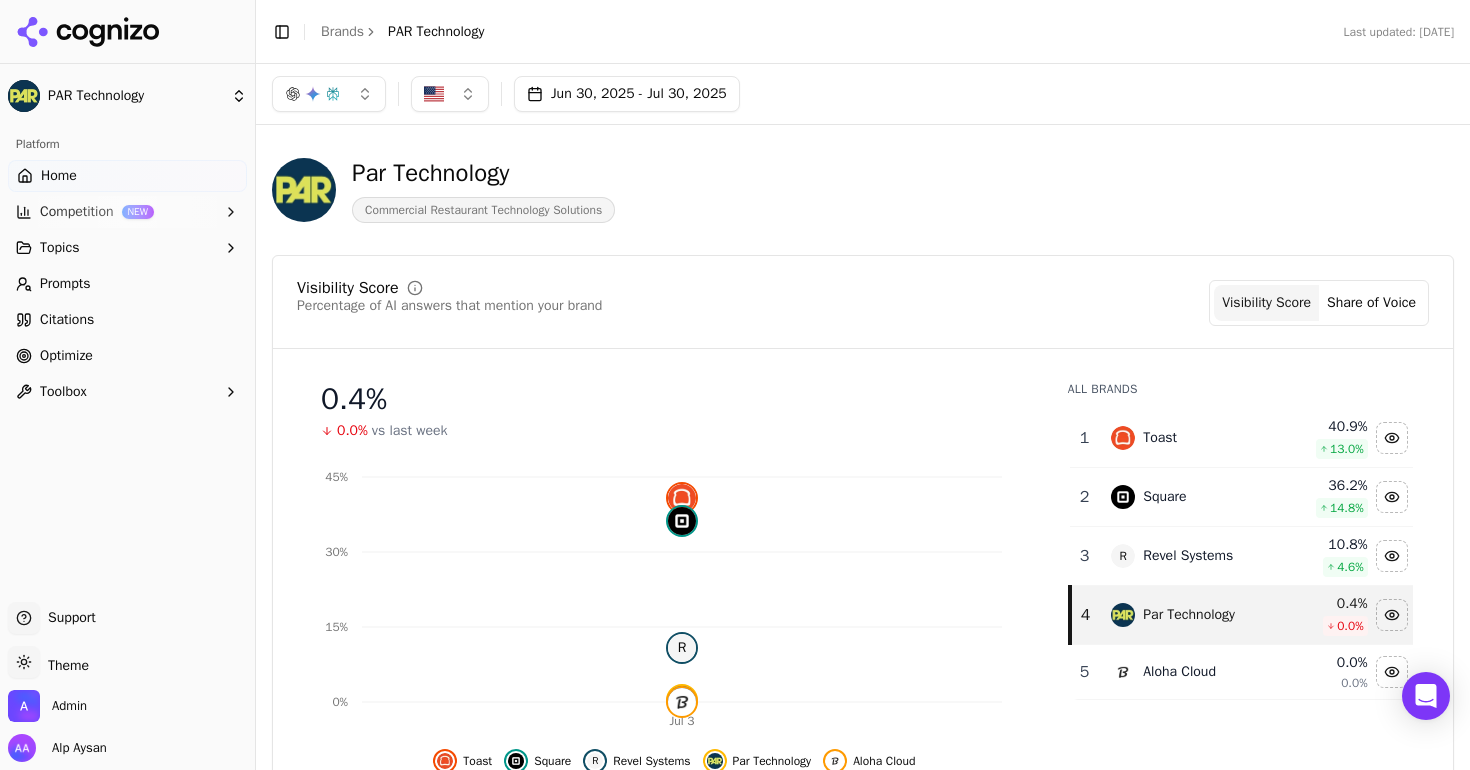 click on "Topics" at bounding box center [127, 248] 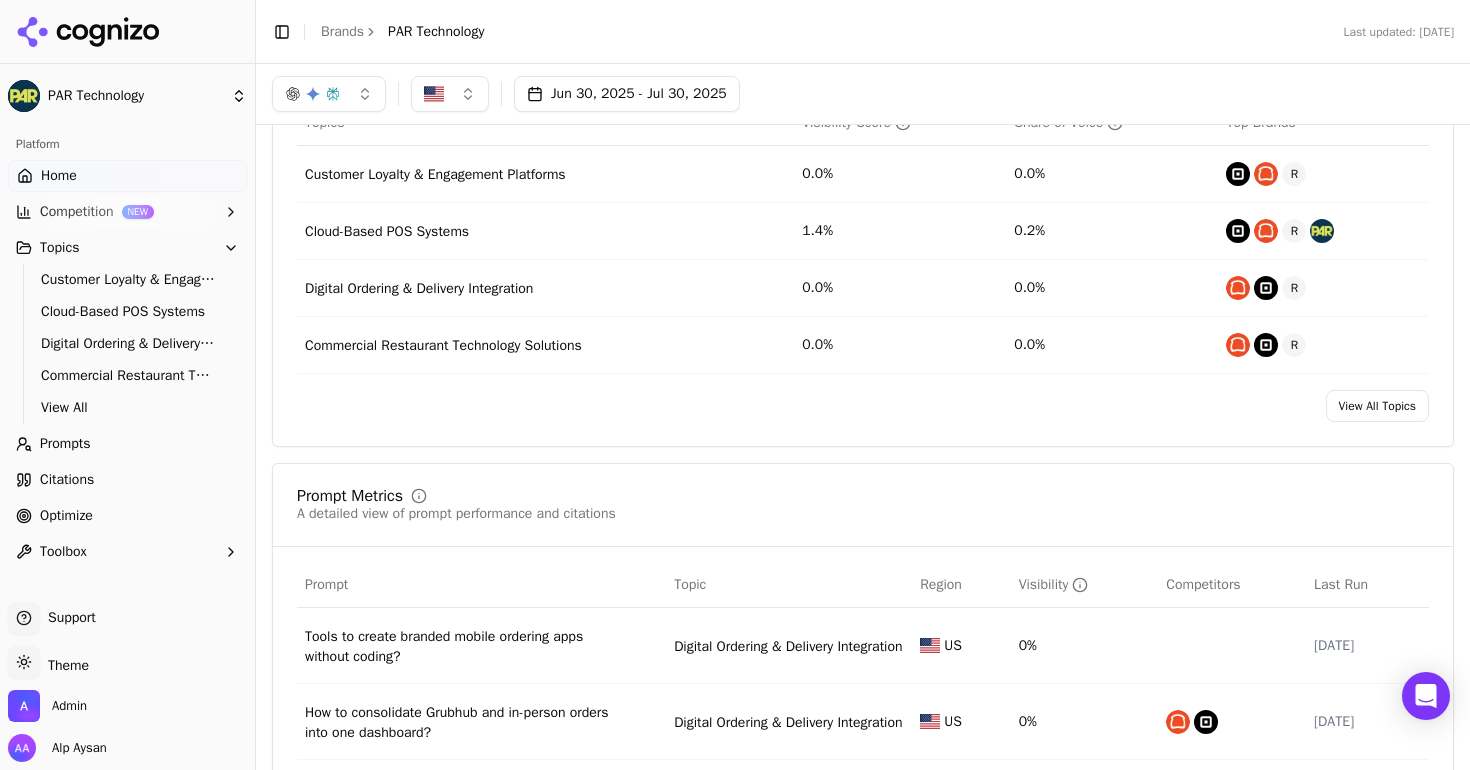 scroll, scrollTop: 859, scrollLeft: 0, axis: vertical 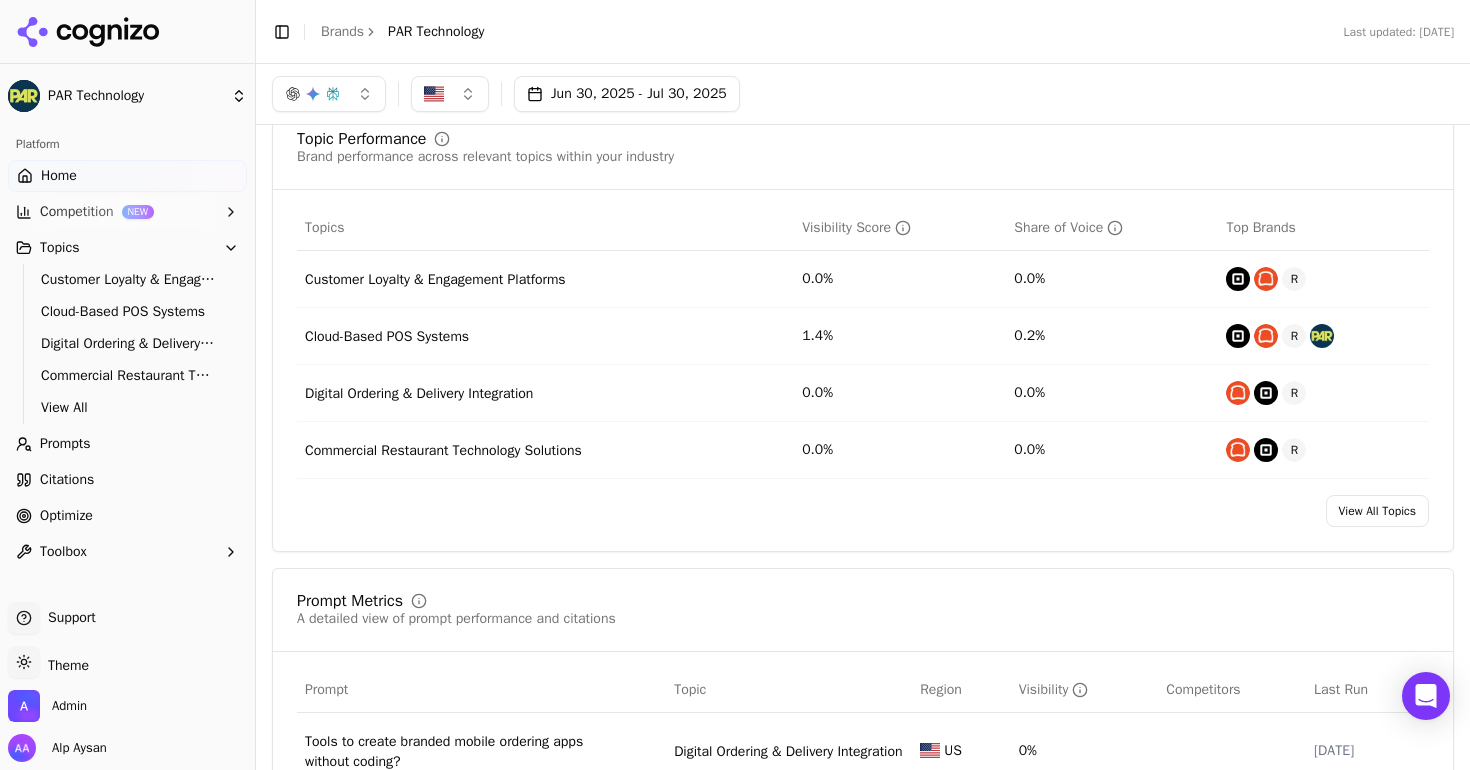type 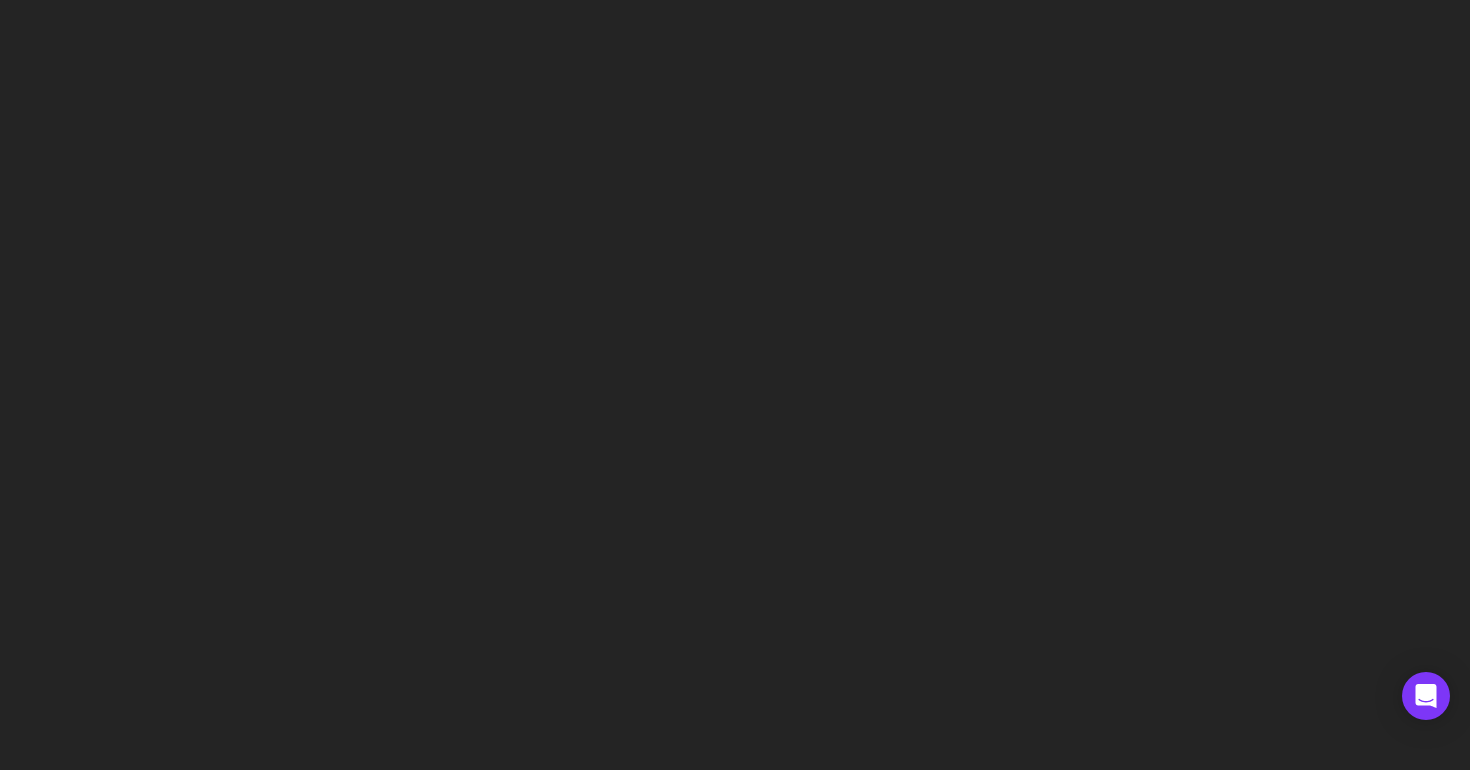 scroll, scrollTop: 0, scrollLeft: 0, axis: both 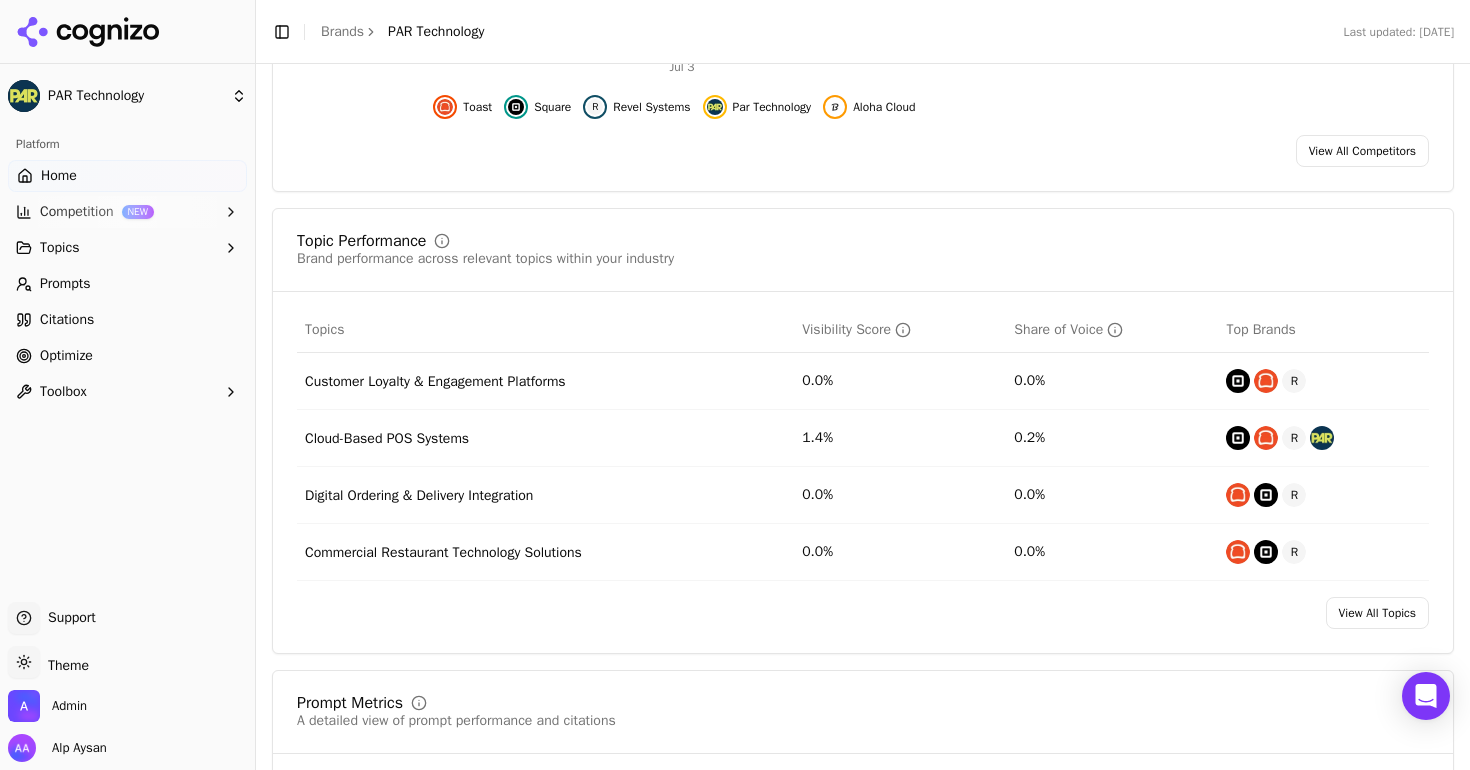 click 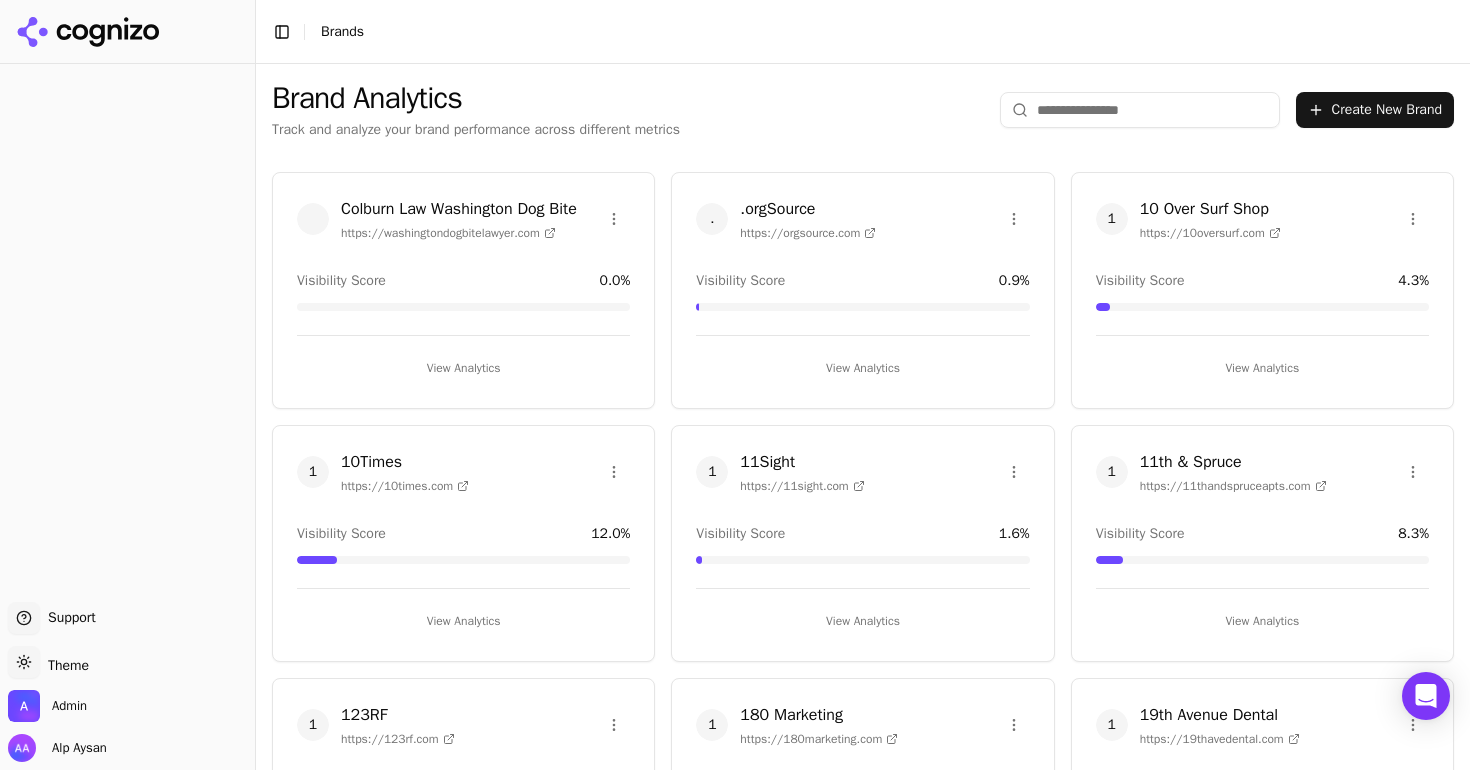 click 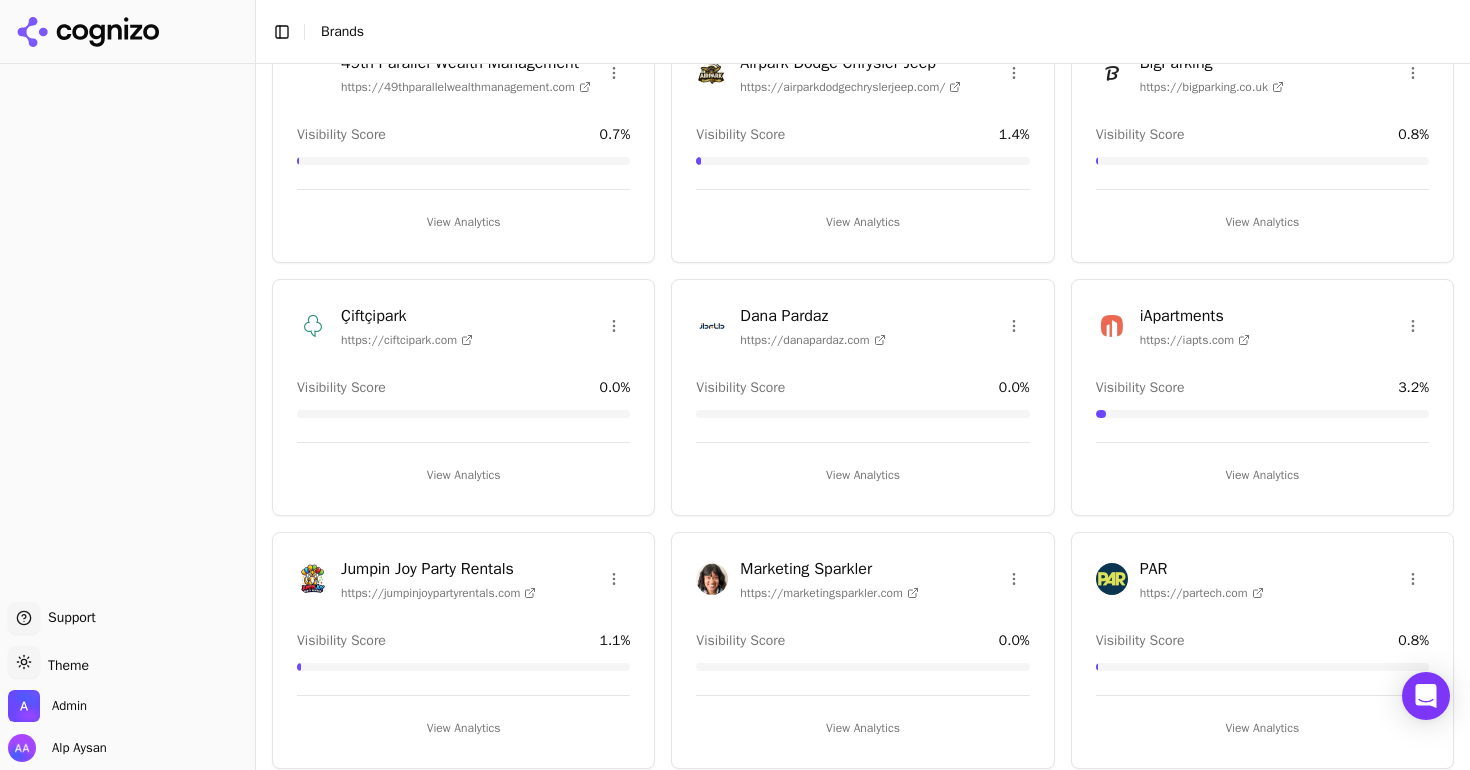 scroll, scrollTop: 162, scrollLeft: 0, axis: vertical 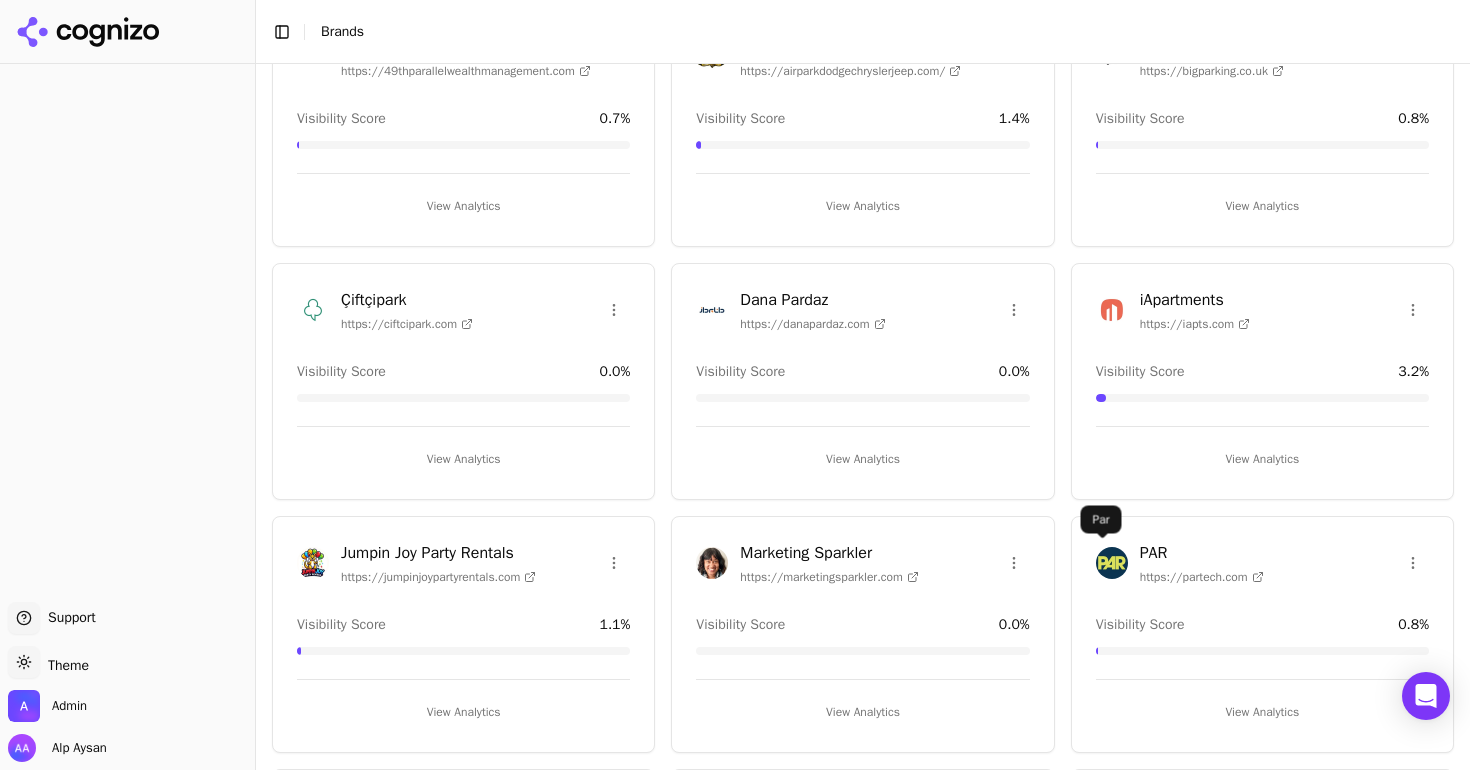 type on "***" 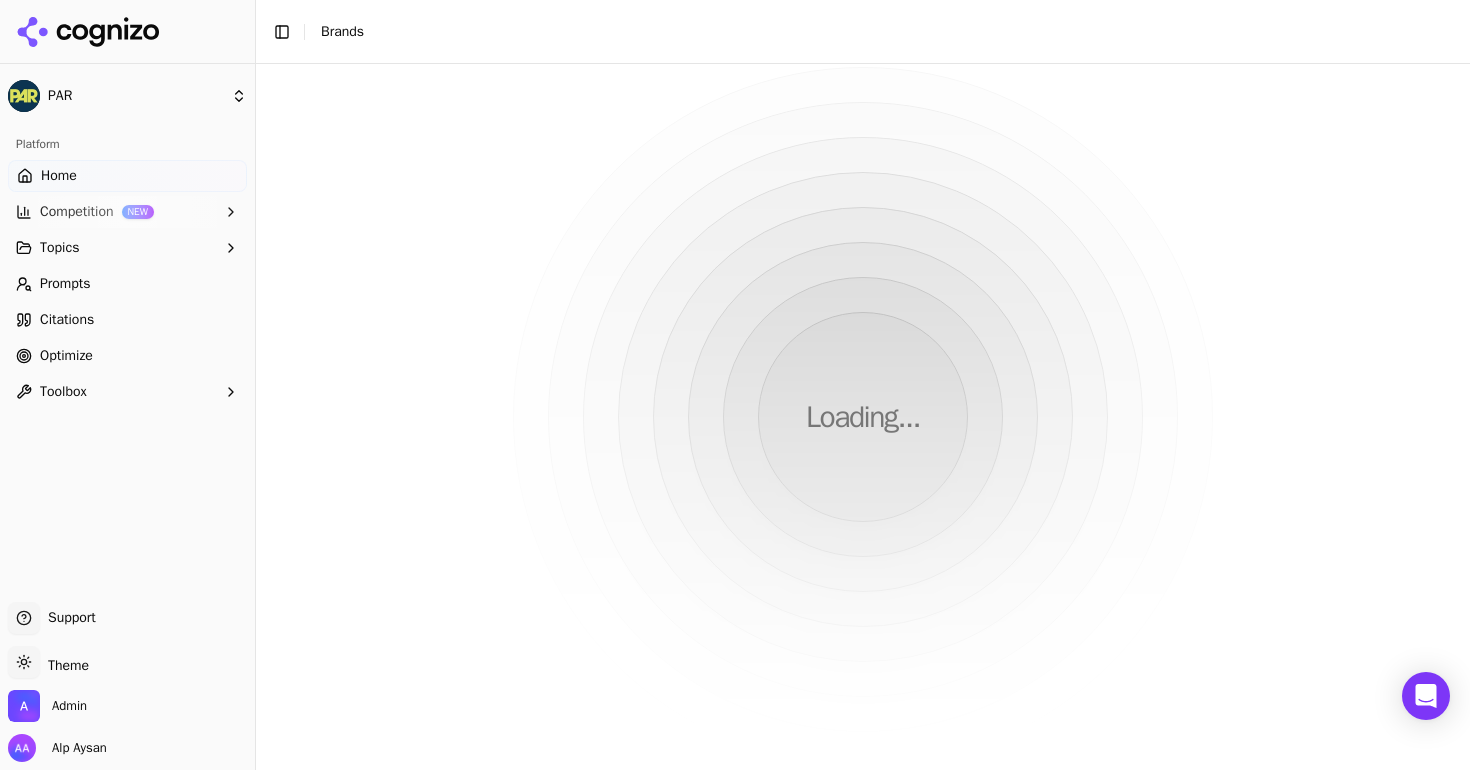 scroll, scrollTop: 0, scrollLeft: 0, axis: both 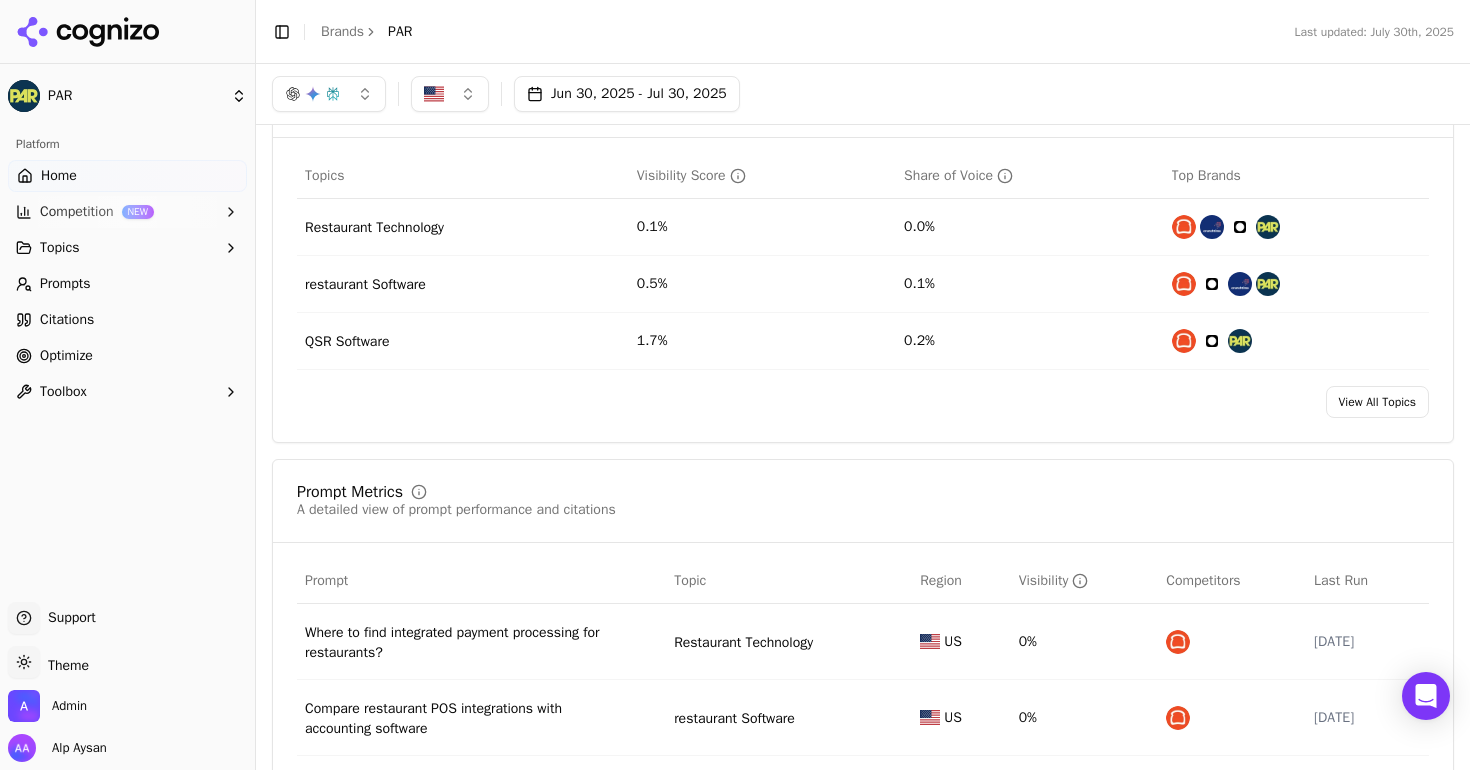 click on "Prompts" at bounding box center (127, 284) 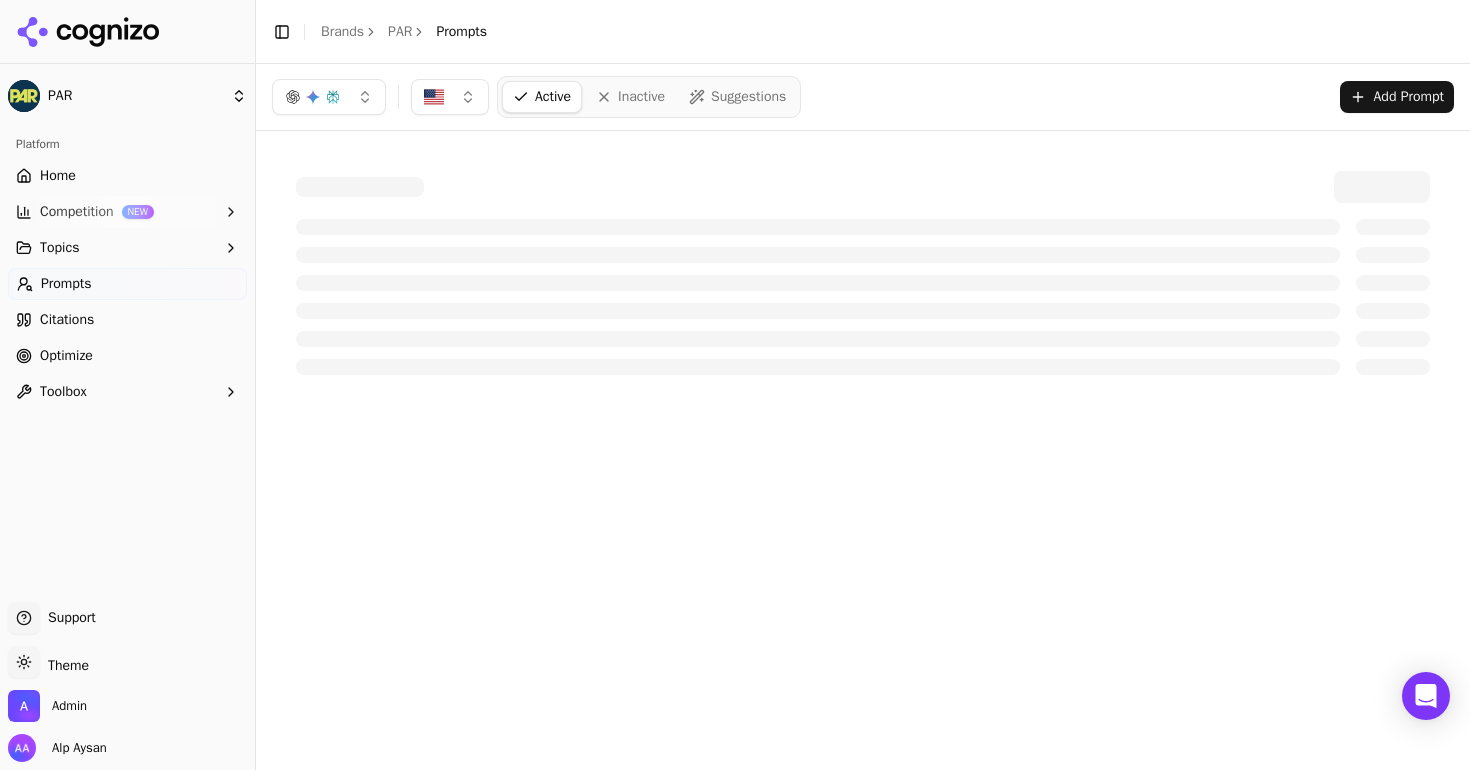 scroll, scrollTop: 0, scrollLeft: 0, axis: both 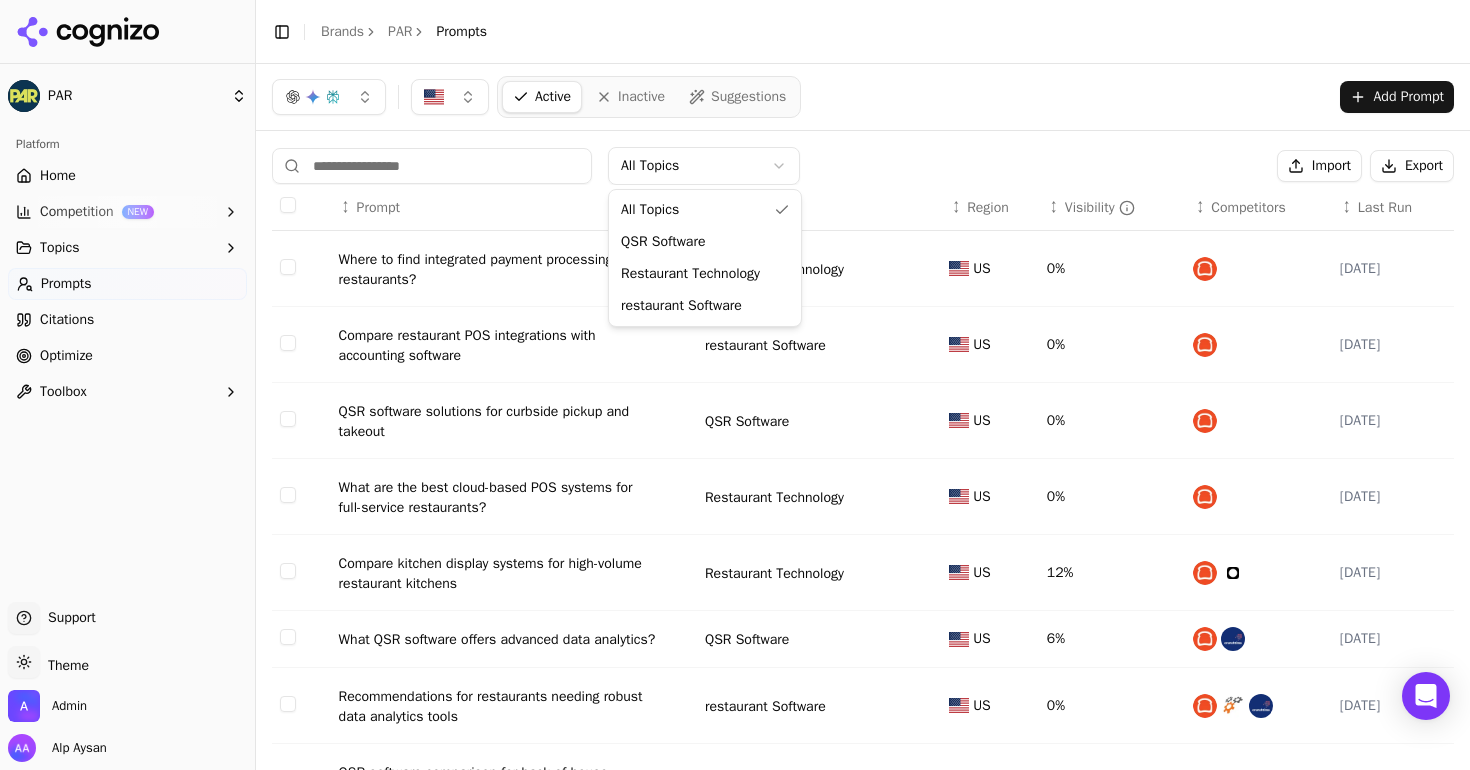 click on "Alp Aysan Toggle Sidebar Brands PAR Prompts Active Inactive Suggestions Add Prompt All Topics Import Export  ↕ Prompt  ↕ Topic  ↕ Region  ↕ Visibility  ↕ Competitors  ↕ Last Run Where to find integrated payment processing for restaurants? Restaurant Technology [REGION] 0% 7/30/2025 Compare restaurant POS integrations with accounting software restaurant Software [REGION] 0% 7/30/2025 QSR software solutions for curbside pickup and takeout QSR Software [REGION] 0% 7/30/2025 What are the best cloud-based POS systems for full-service restaurants? Restaurant Technology [REGION] 0% 7/30/2025 Compare kitchen display systems for high-volume restaurant kitchens Restaurant Technology [REGION] 12% 7/30/2025 What QSR software offers advanced data analytics? QSR Software [REGION] 6% 7/30/2025 Recommendations for restaurants needing robust data analytics tools restaurant Software [REGION] 0% 7/30/2025 QSR Software [REGION] 6% [REGION] 0%" at bounding box center (735, 385) 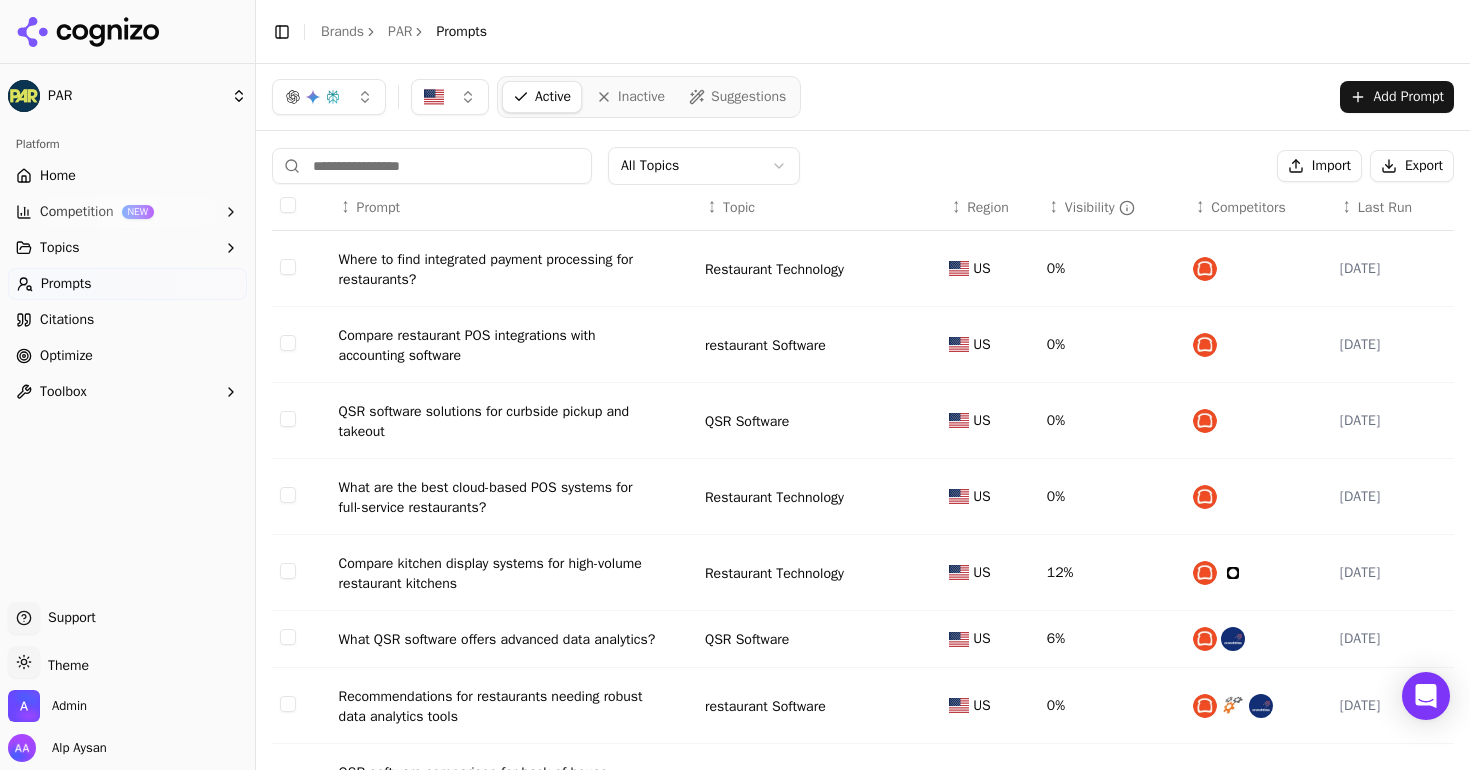 click on "Optimize" at bounding box center [127, 356] 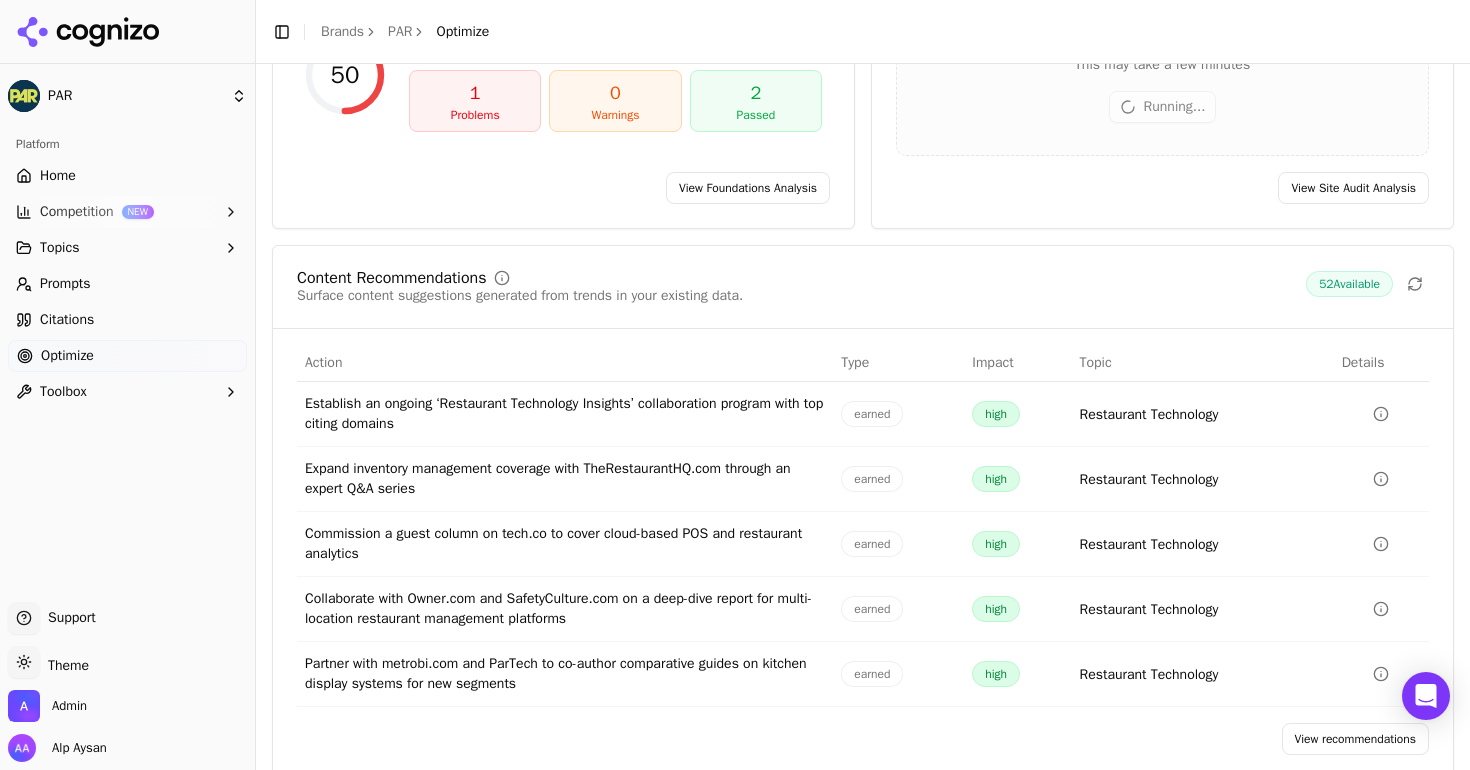 scroll, scrollTop: 273, scrollLeft: 0, axis: vertical 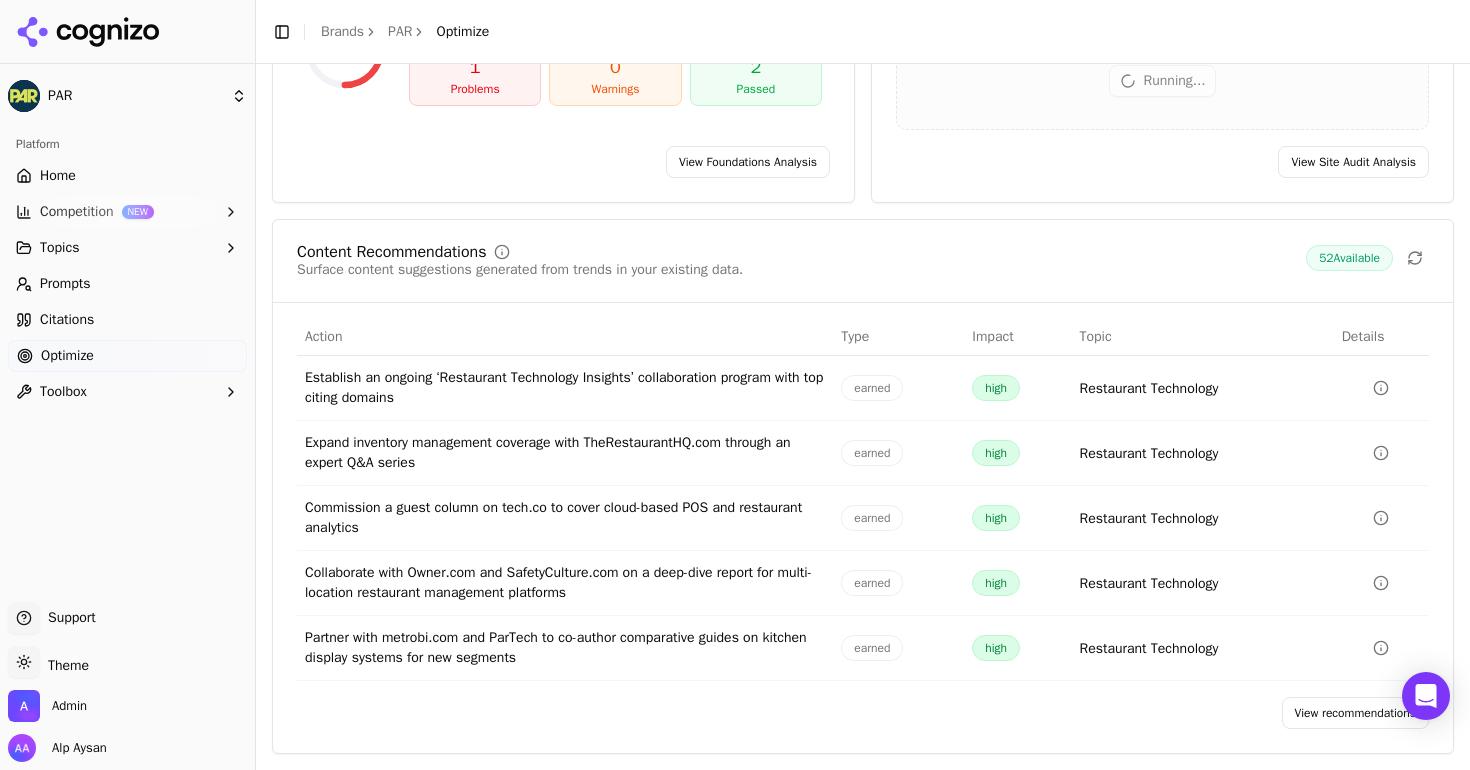 click 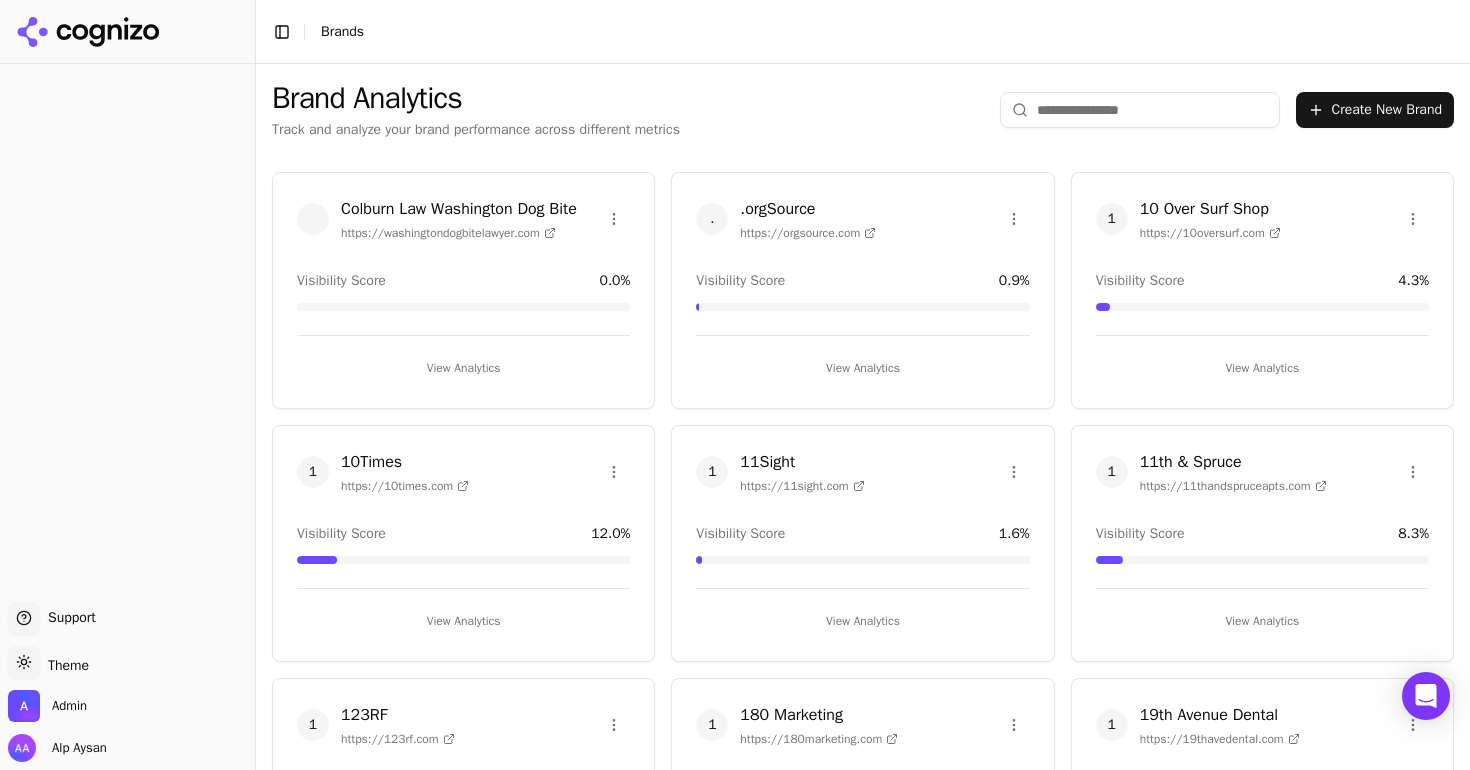 click at bounding box center (1140, 110) 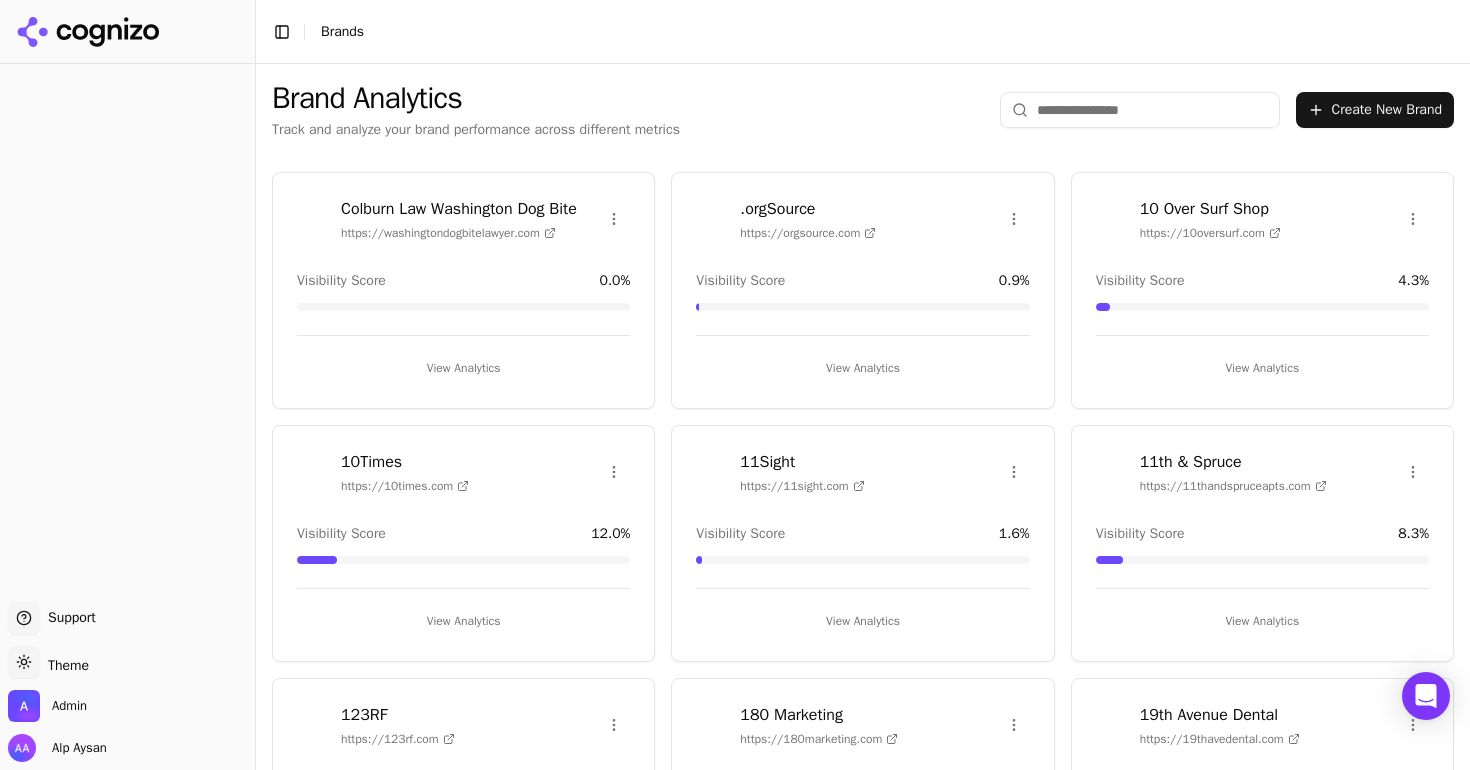type on "*" 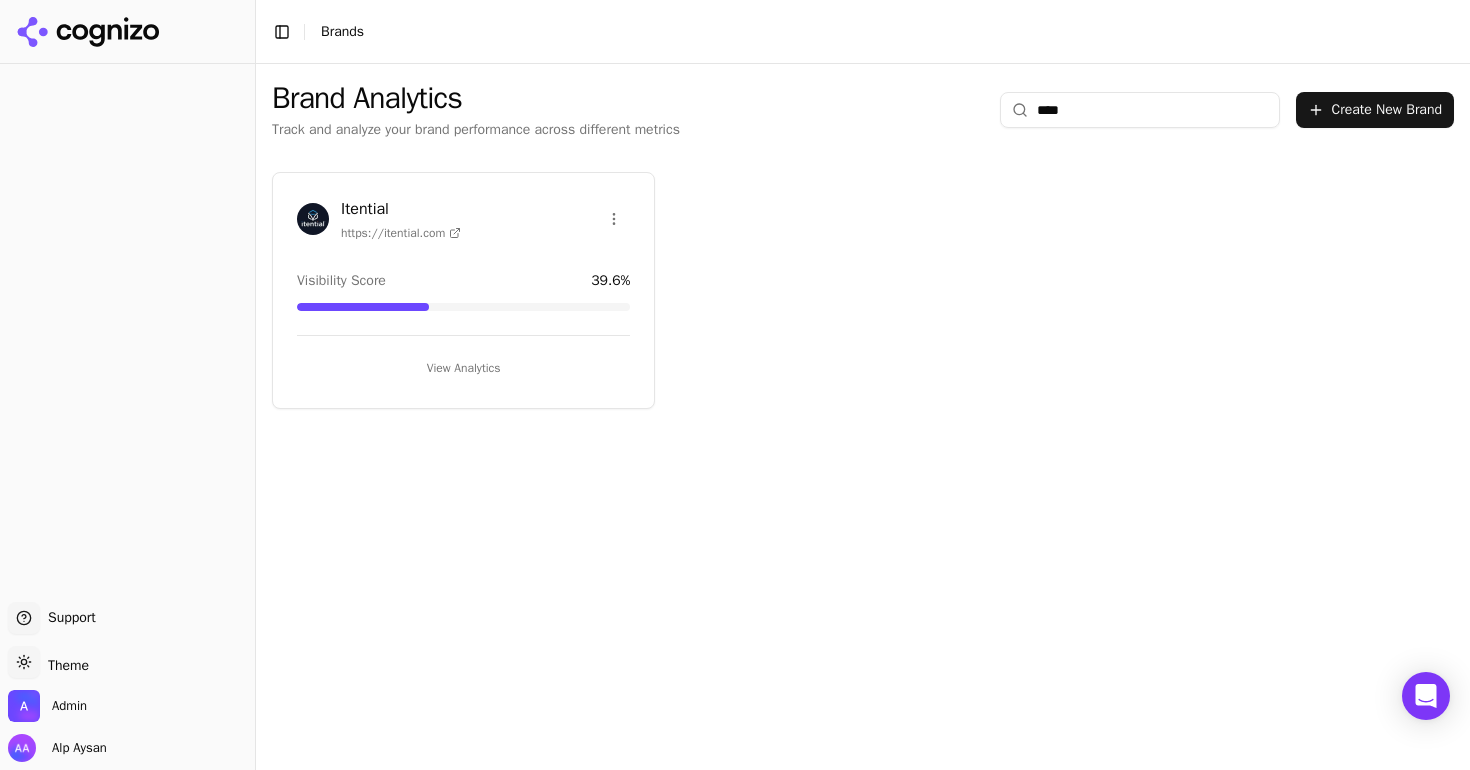 type on "****" 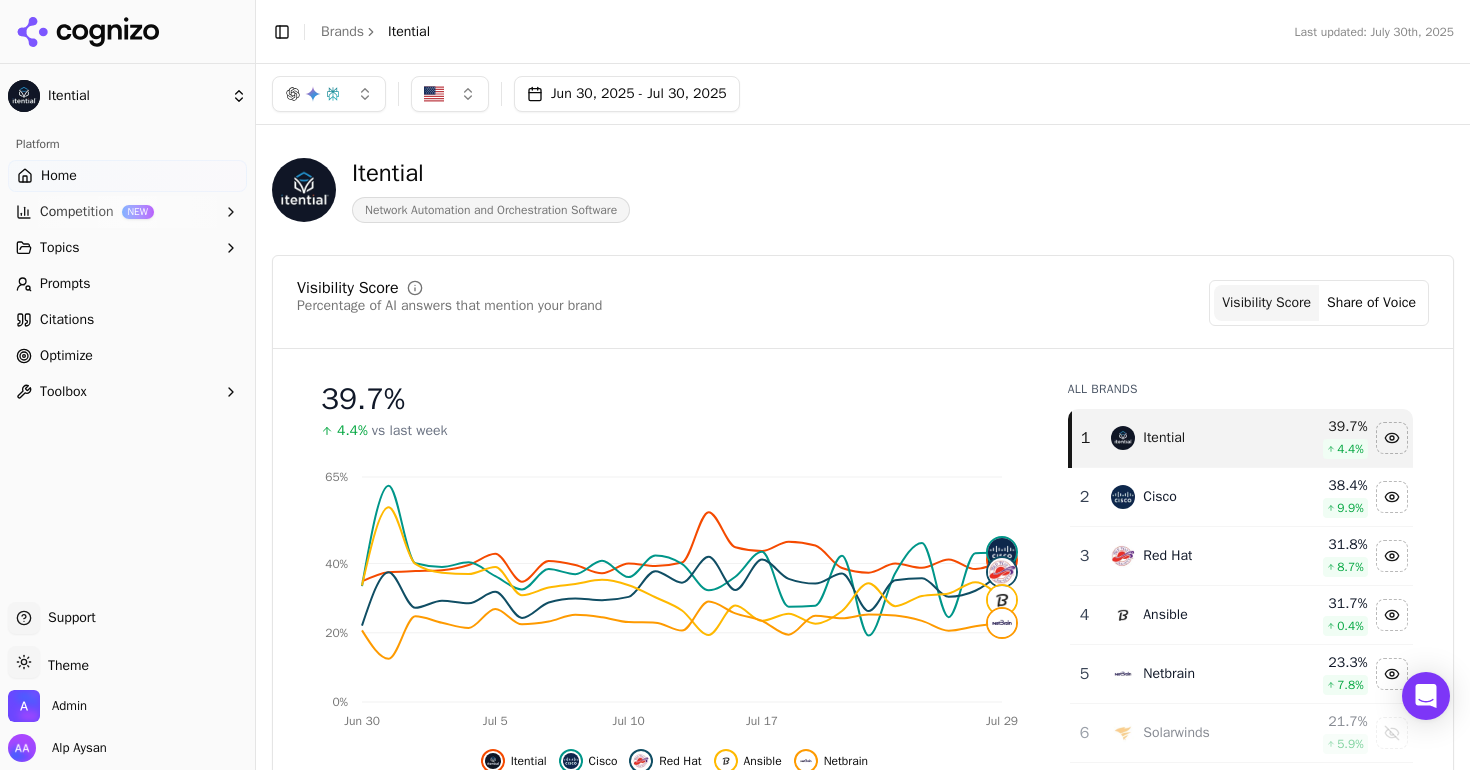 click on "Citations" at bounding box center [127, 320] 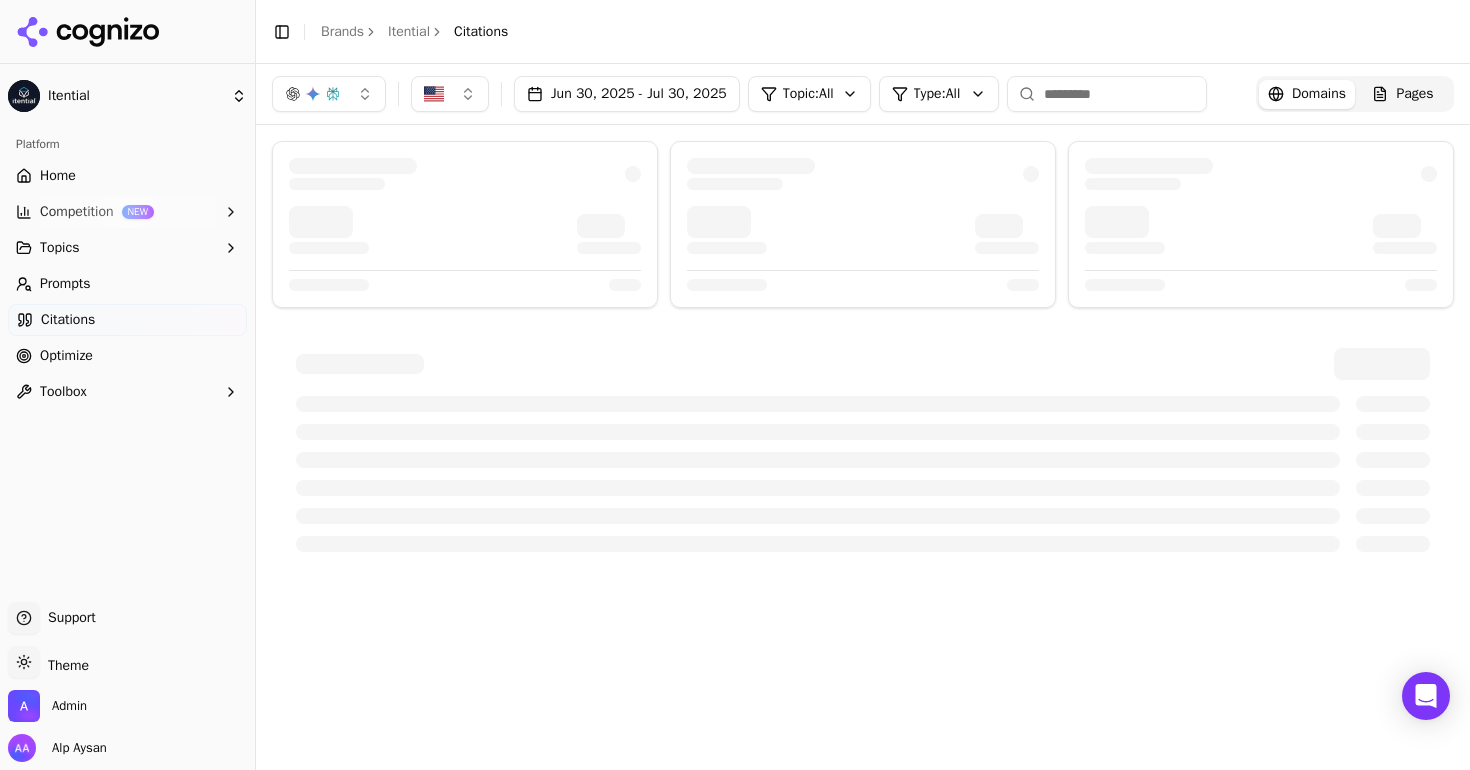 click on "Prompts" at bounding box center [127, 284] 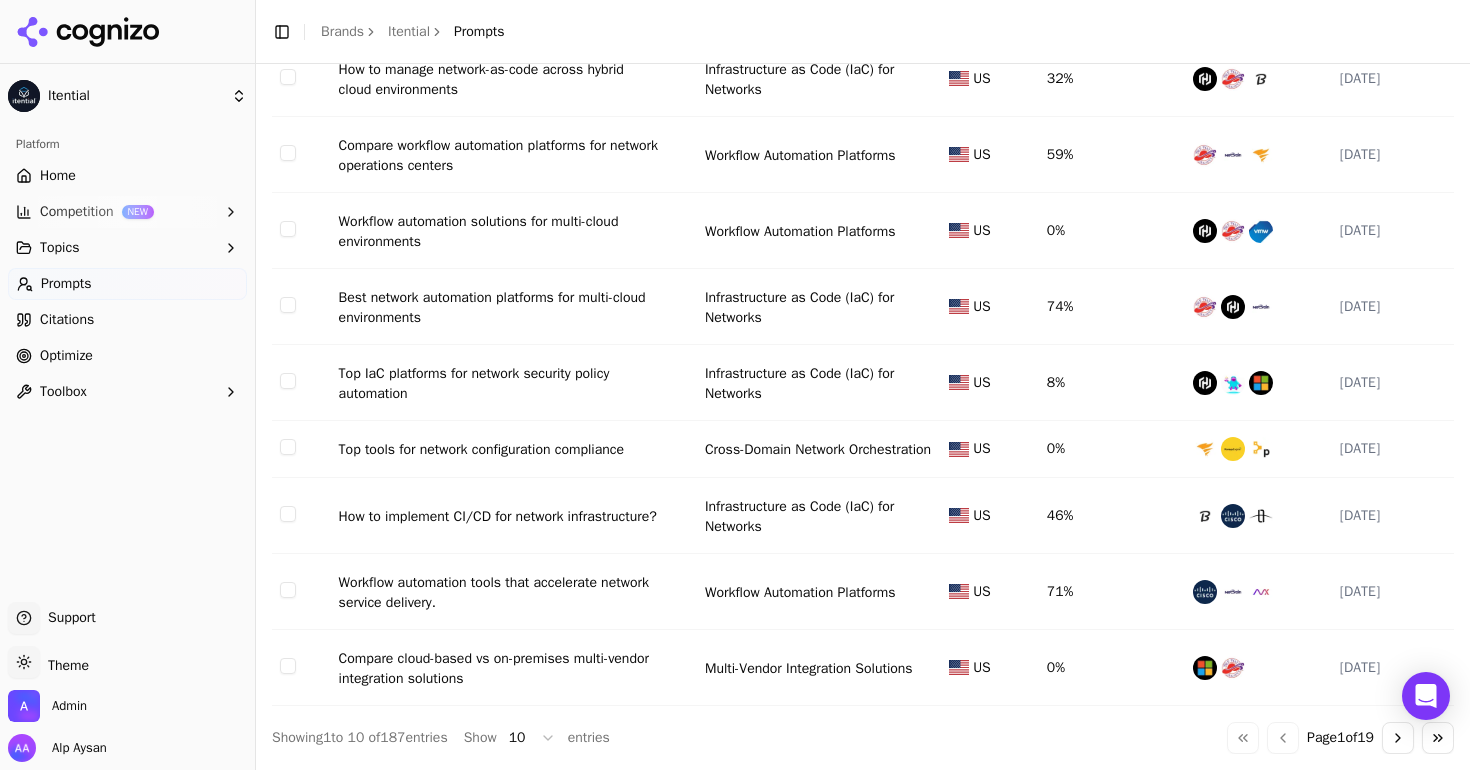 scroll, scrollTop: 0, scrollLeft: 0, axis: both 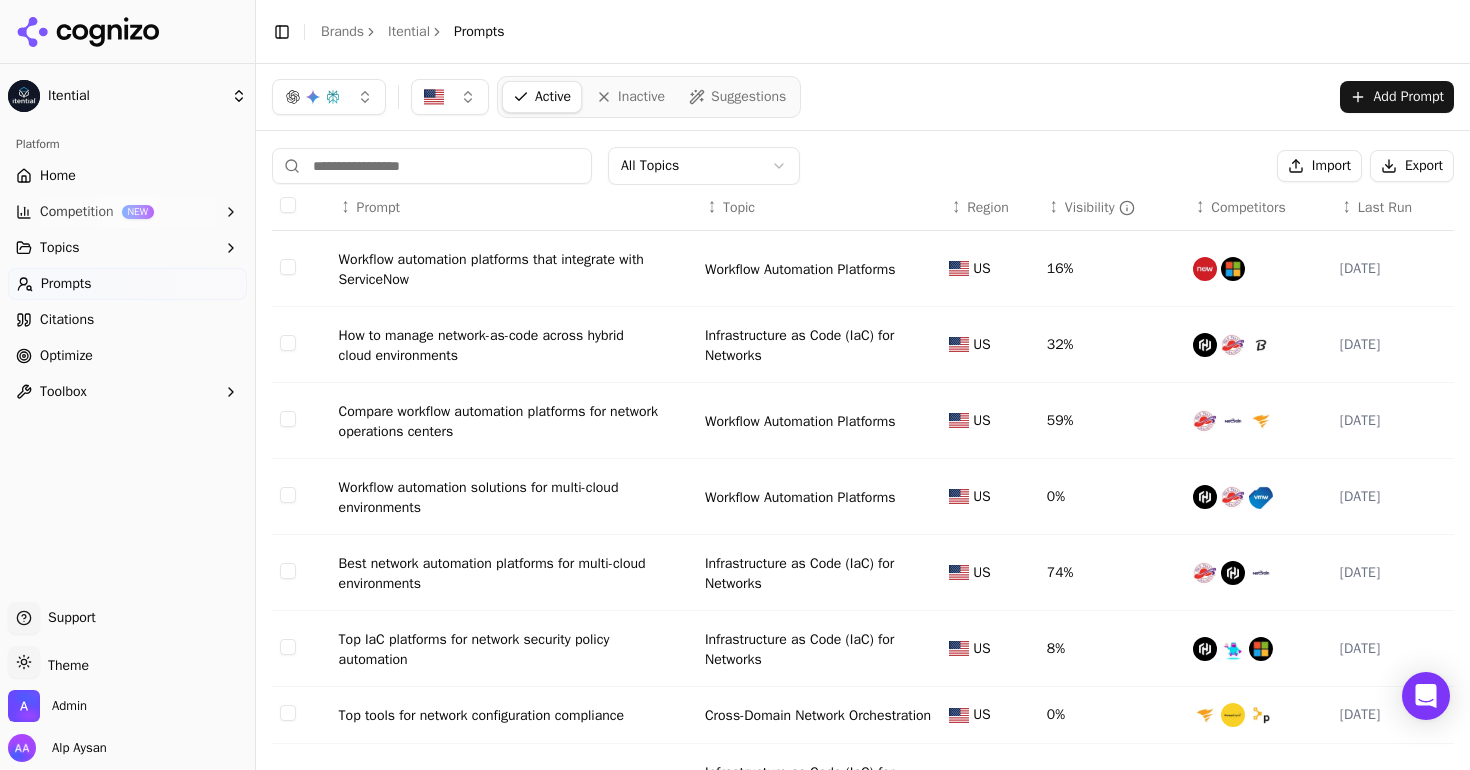 click on "Optimize" at bounding box center (66, 356) 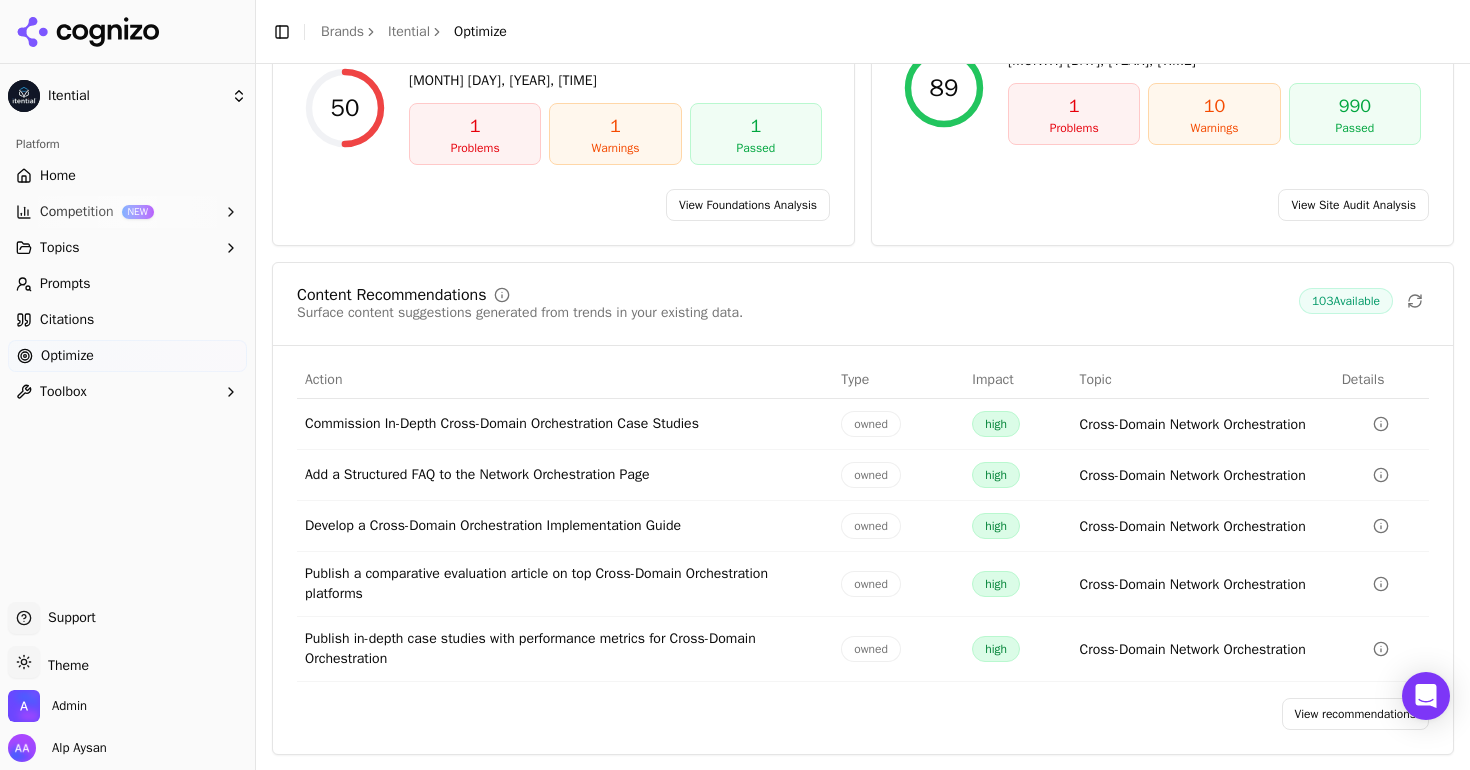 scroll, scrollTop: 272, scrollLeft: 0, axis: vertical 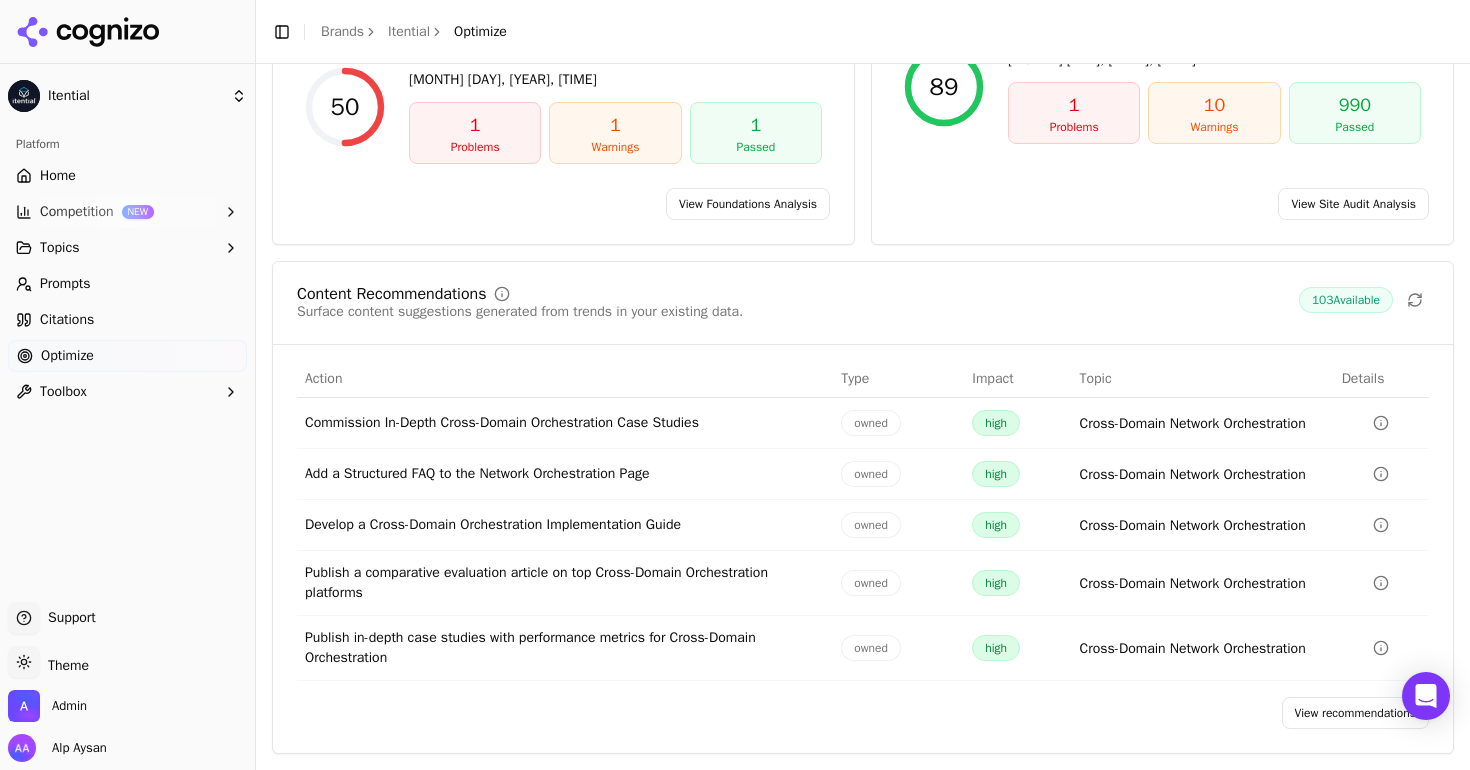 click on "View recommendations" at bounding box center [1356, 713] 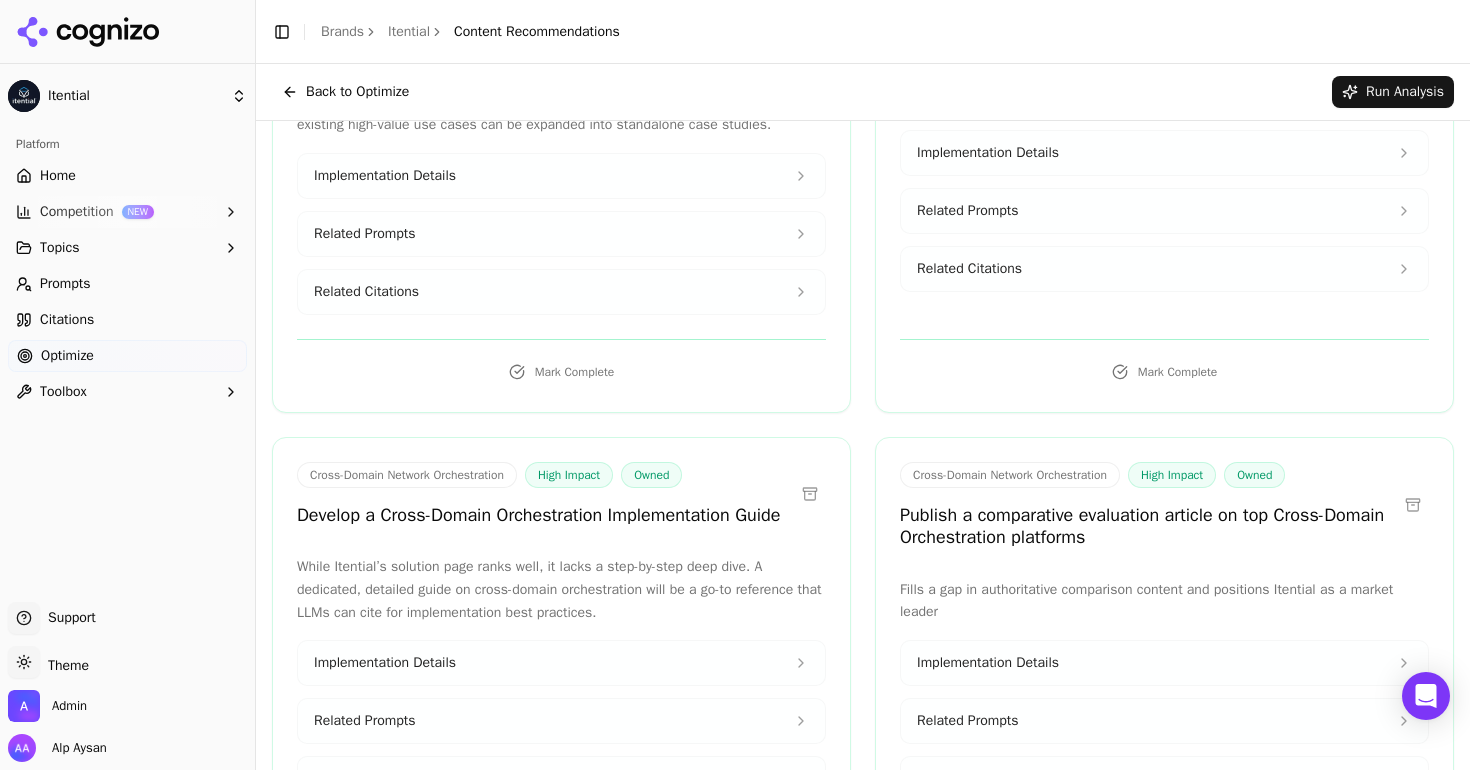 scroll, scrollTop: 0, scrollLeft: 0, axis: both 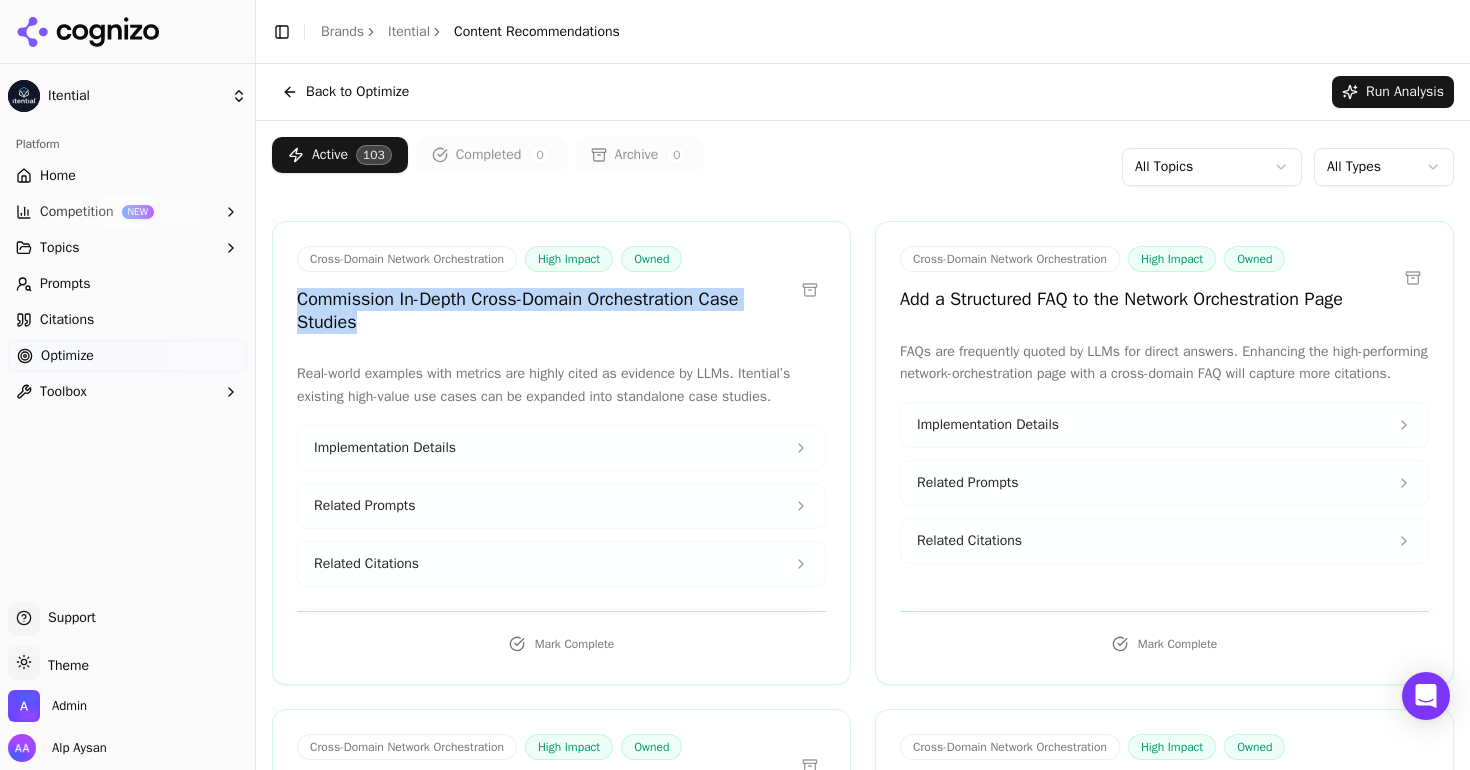 drag, startPoint x: 629, startPoint y: 313, endPoint x: 305, endPoint y: 286, distance: 325.12305 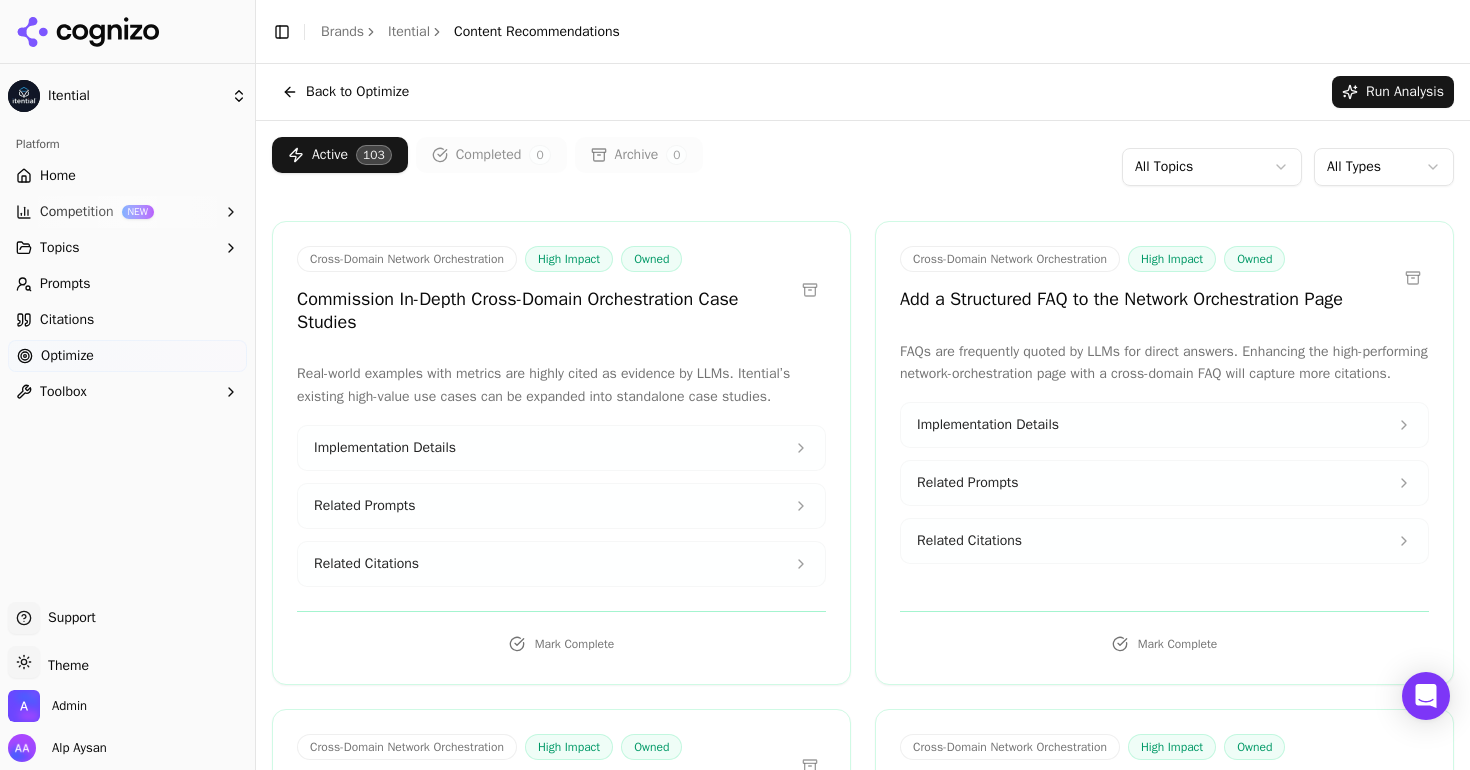 click on "Add a Structured FAQ to the Network Orchestration Page" at bounding box center (1121, 299) 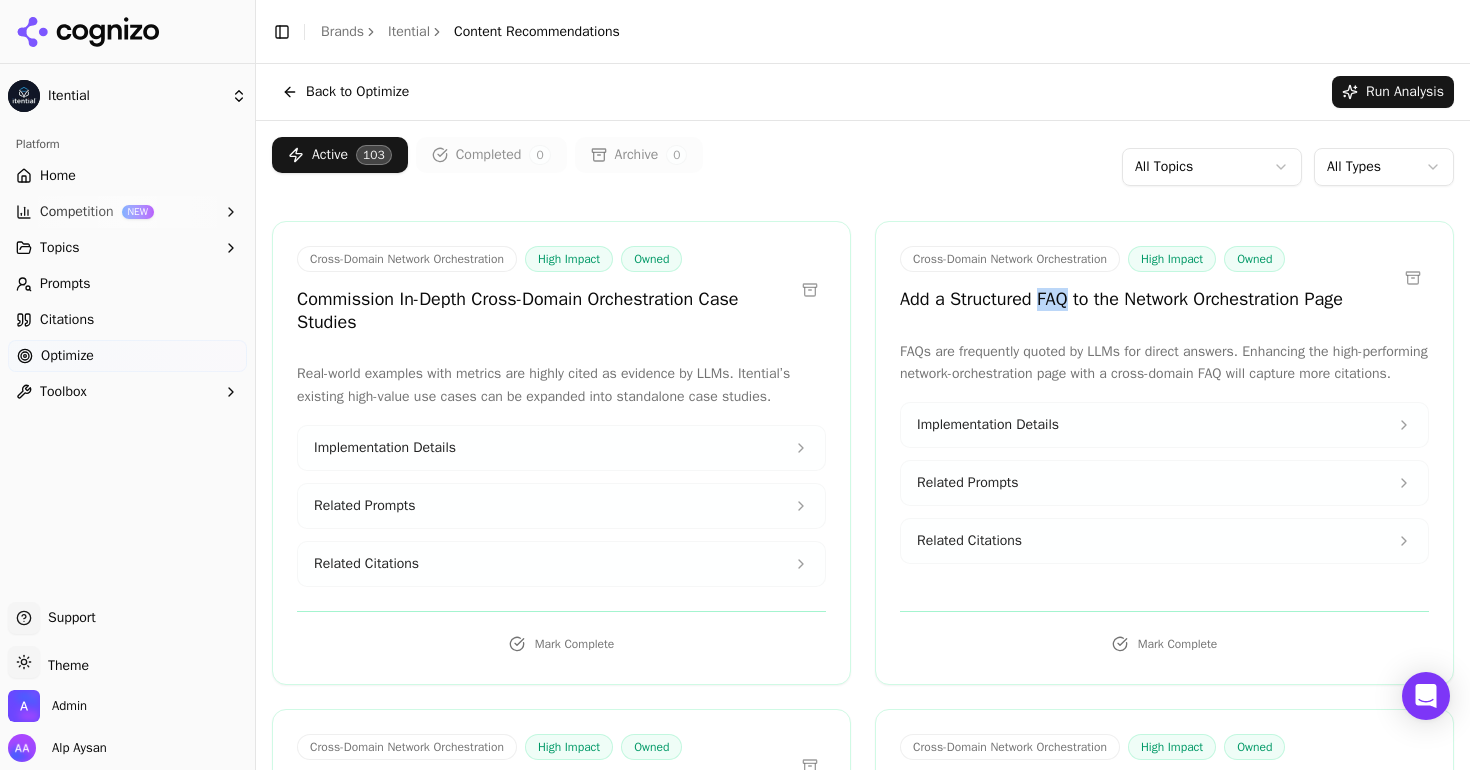 click on "Add a Structured FAQ to the Network Orchestration Page" at bounding box center [1121, 299] 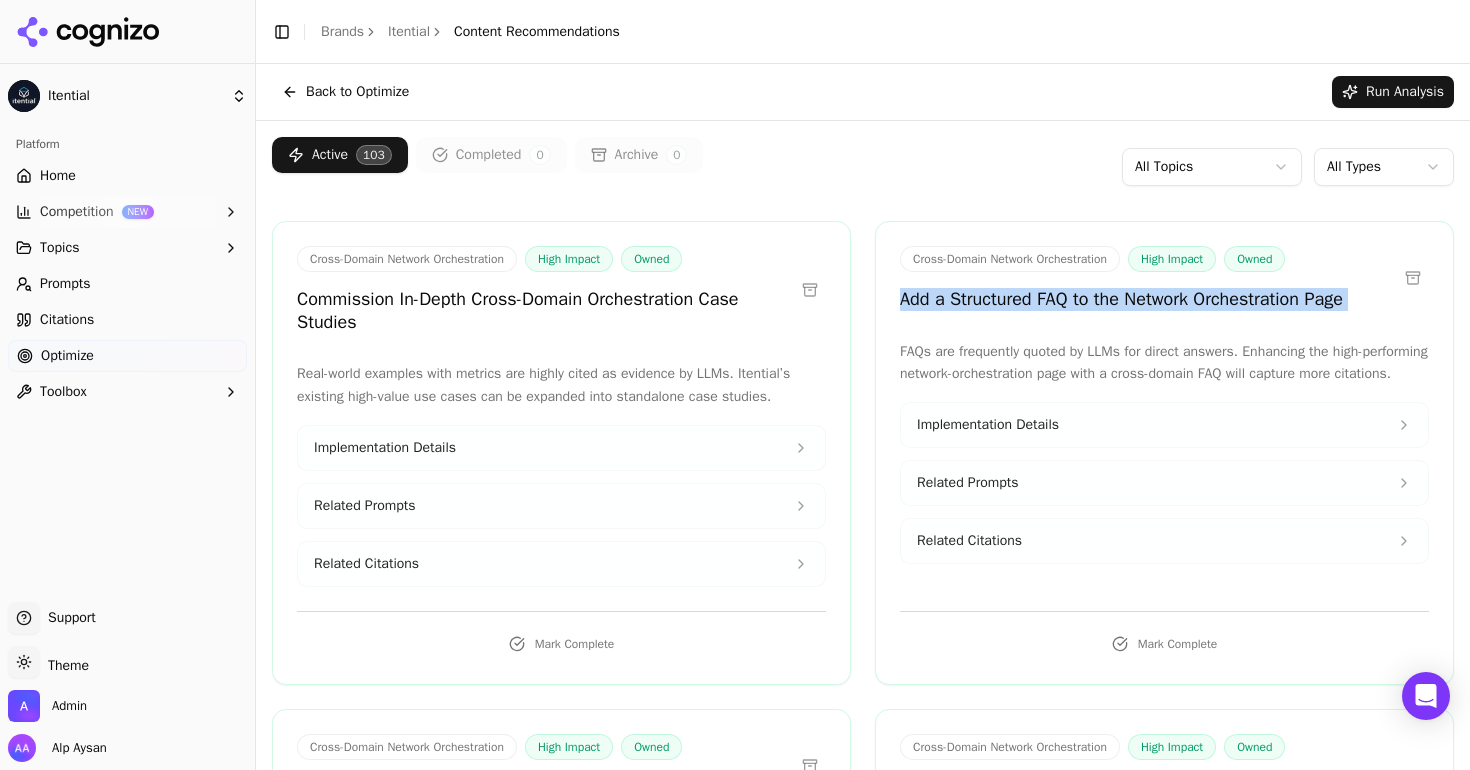 click on "Add a Structured FAQ to the Network Orchestration Page" at bounding box center (1121, 299) 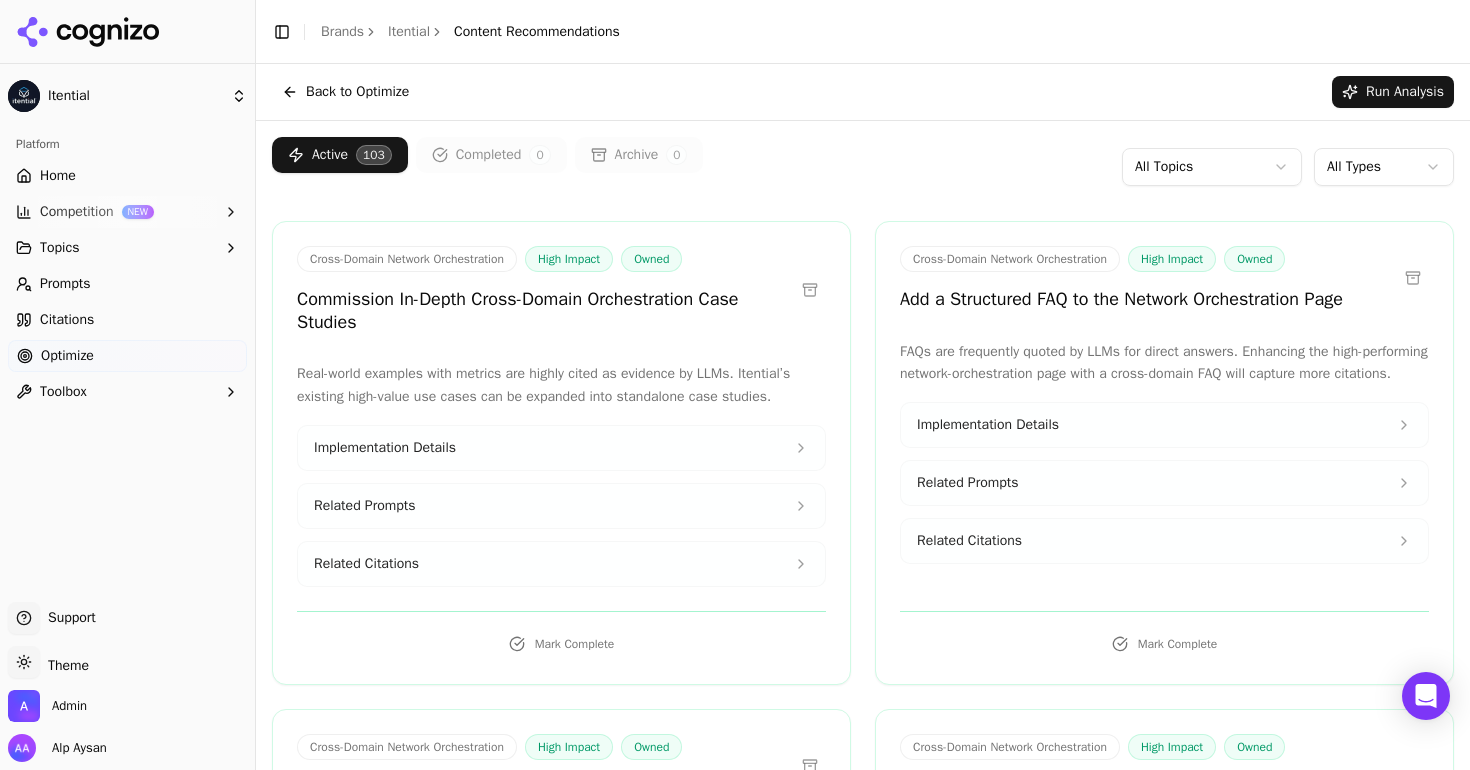 click on "Cross-Domain Network Orchestration High Impact Owned Add a Structured FAQ to the Network Orchestration Page" at bounding box center (1164, 281) 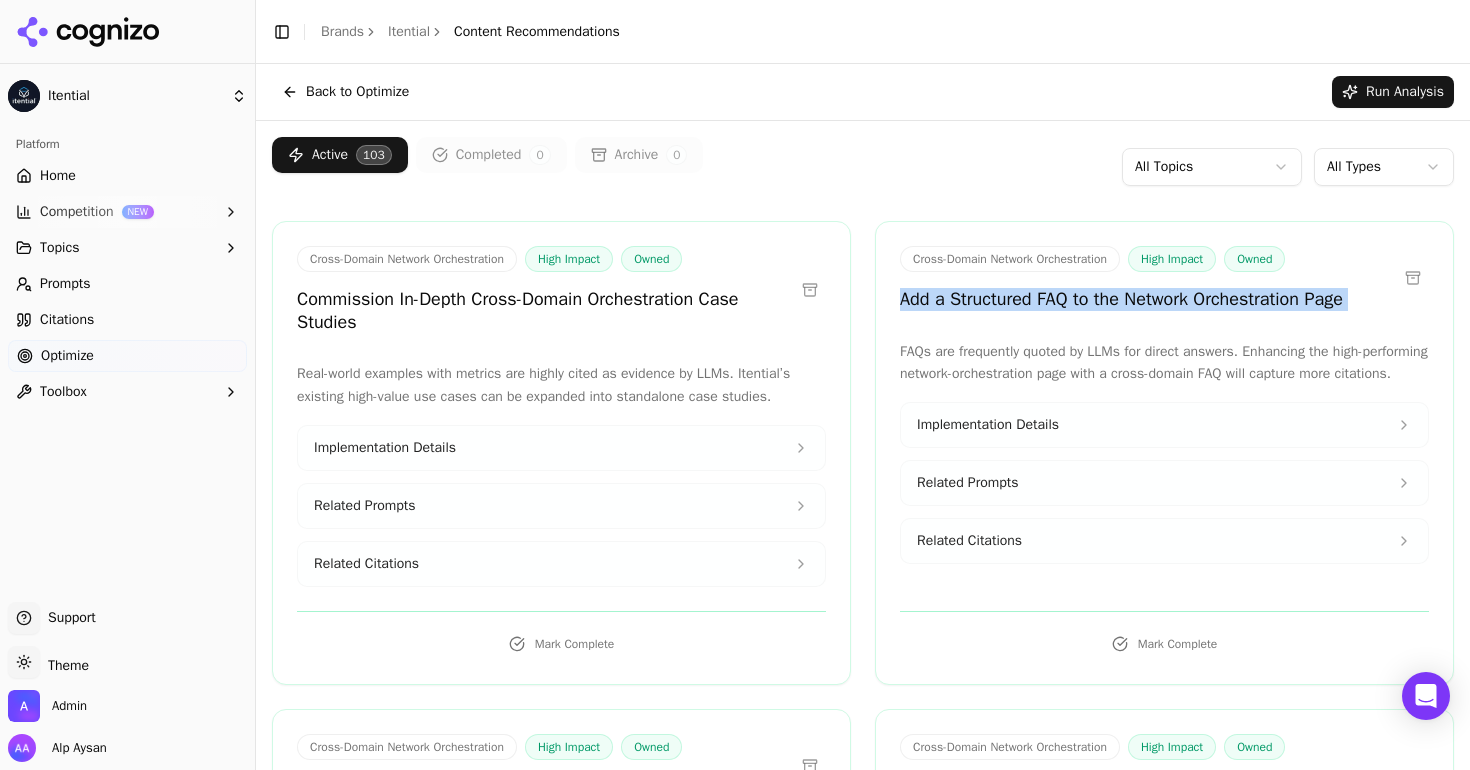 click on "Cross-Domain Network Orchestration High Impact Owned Add a Structured FAQ to the Network Orchestration Page" at bounding box center [1164, 281] 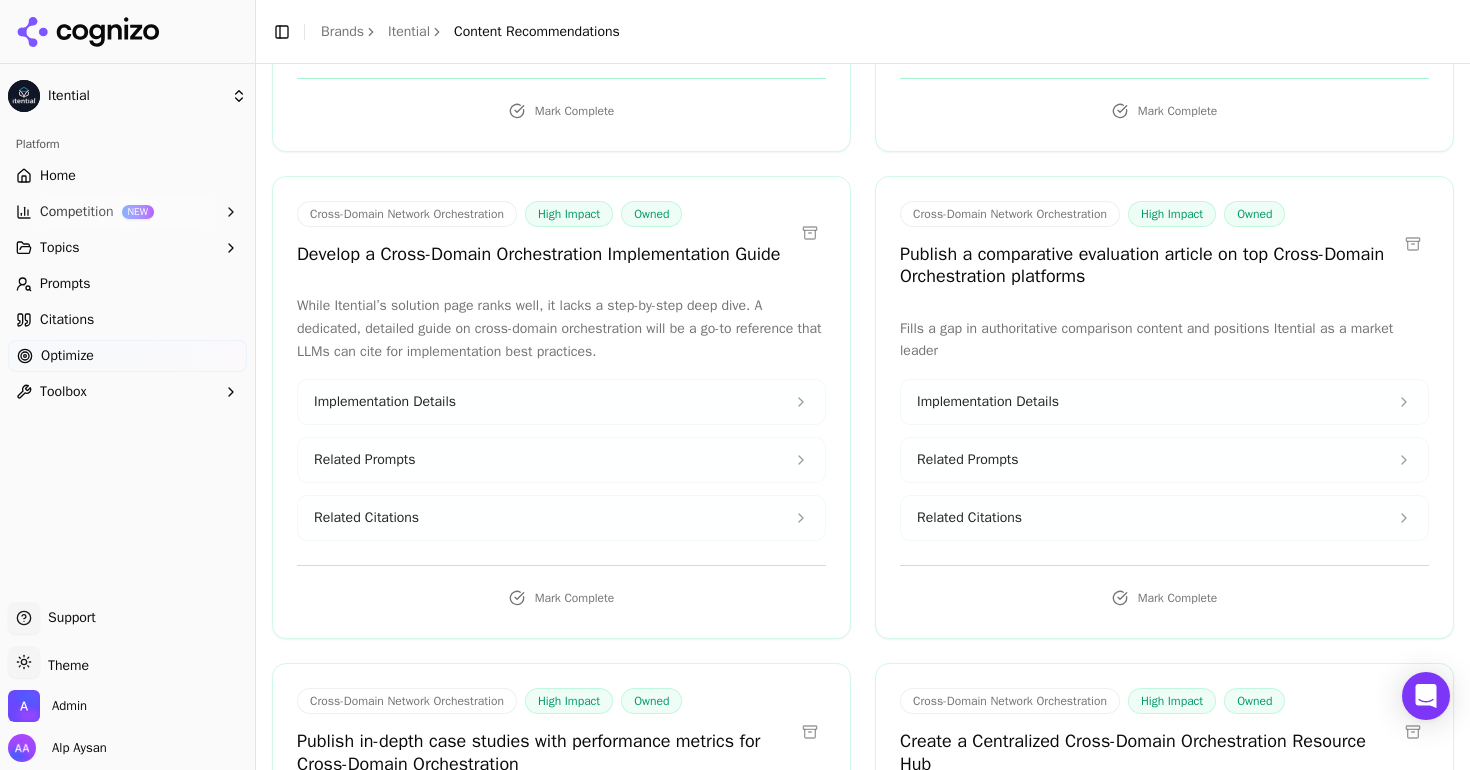 scroll, scrollTop: 554, scrollLeft: 0, axis: vertical 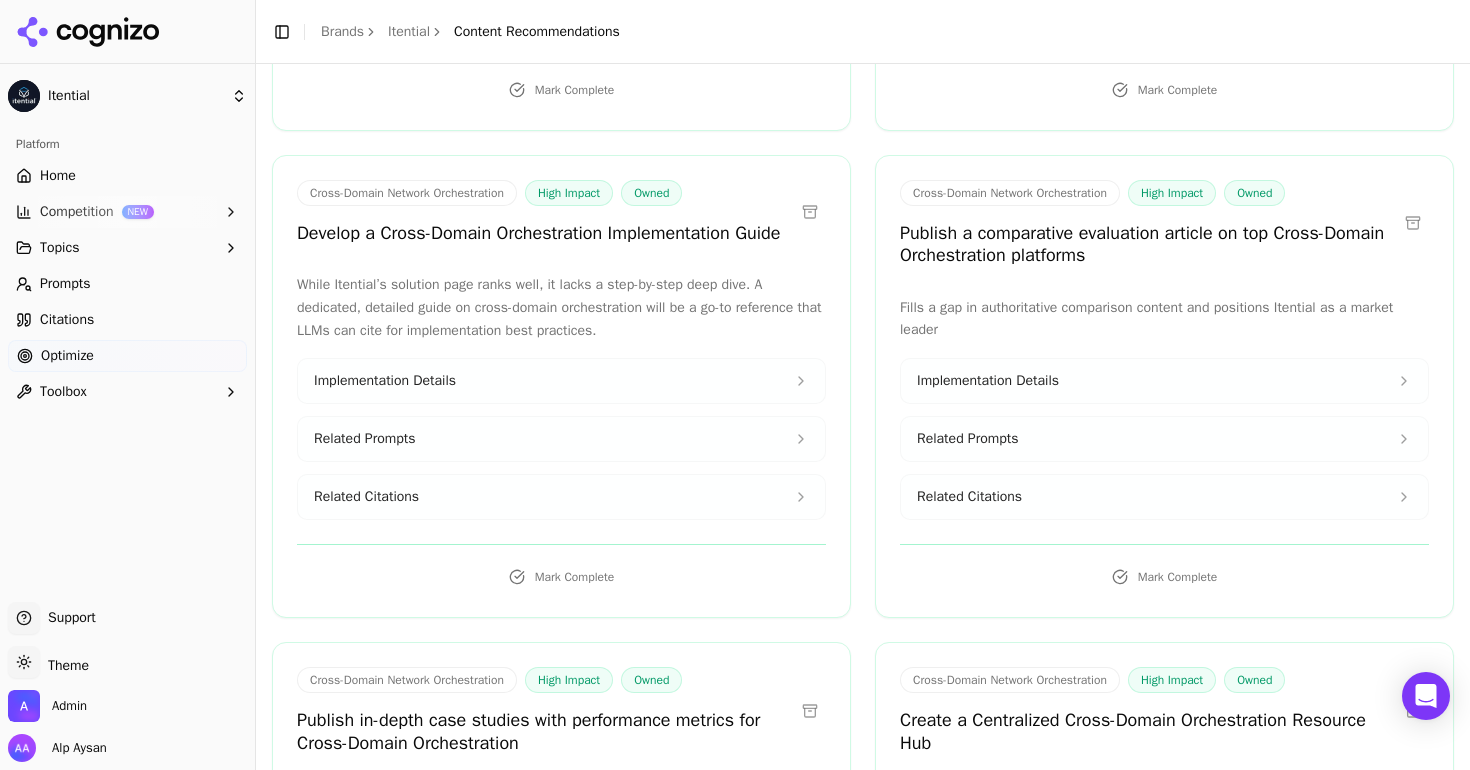 click on "Publish a comparative evaluation article on top Cross-Domain Orchestration platforms" at bounding box center (1148, 244) 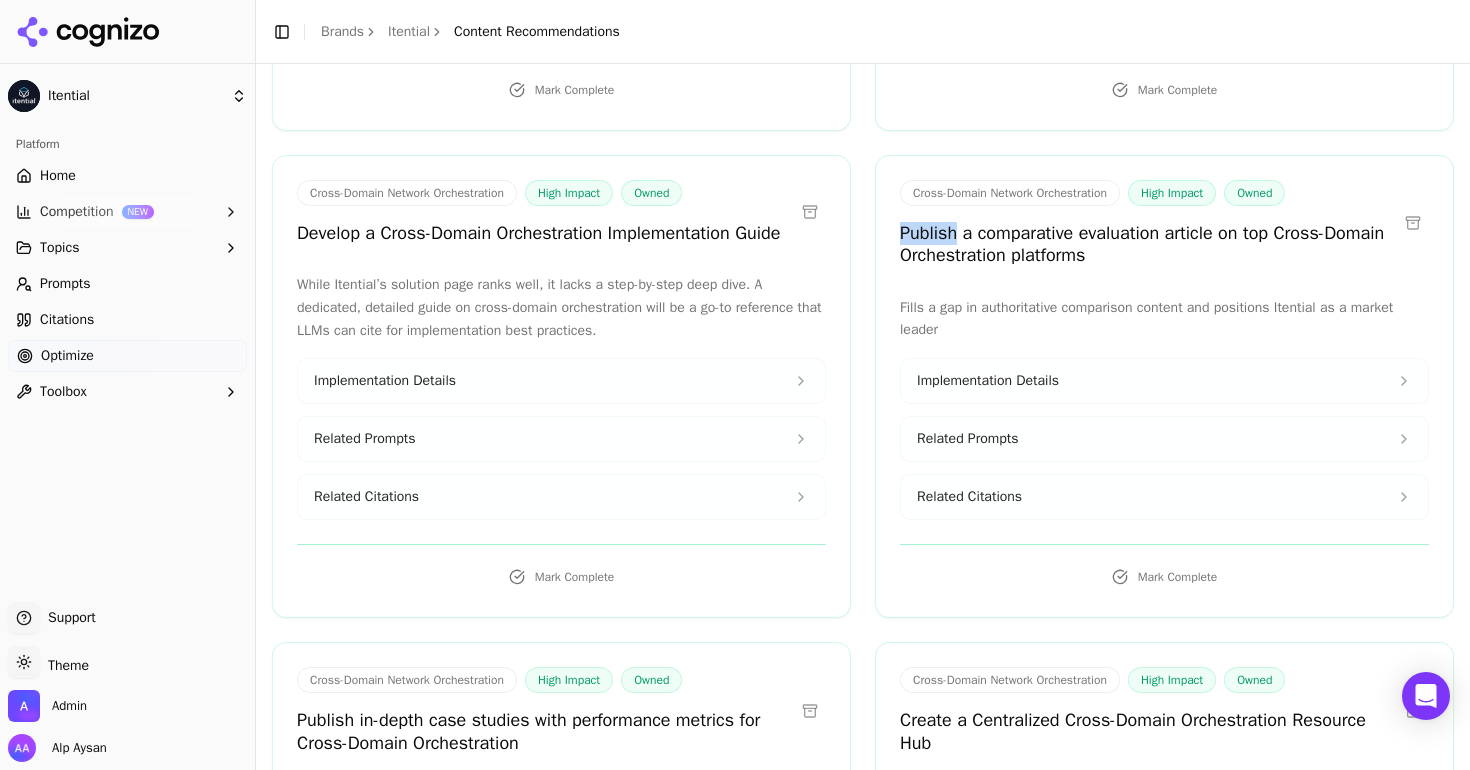 click on "Publish a comparative evaluation article on top Cross-Domain Orchestration platforms" at bounding box center [1148, 244] 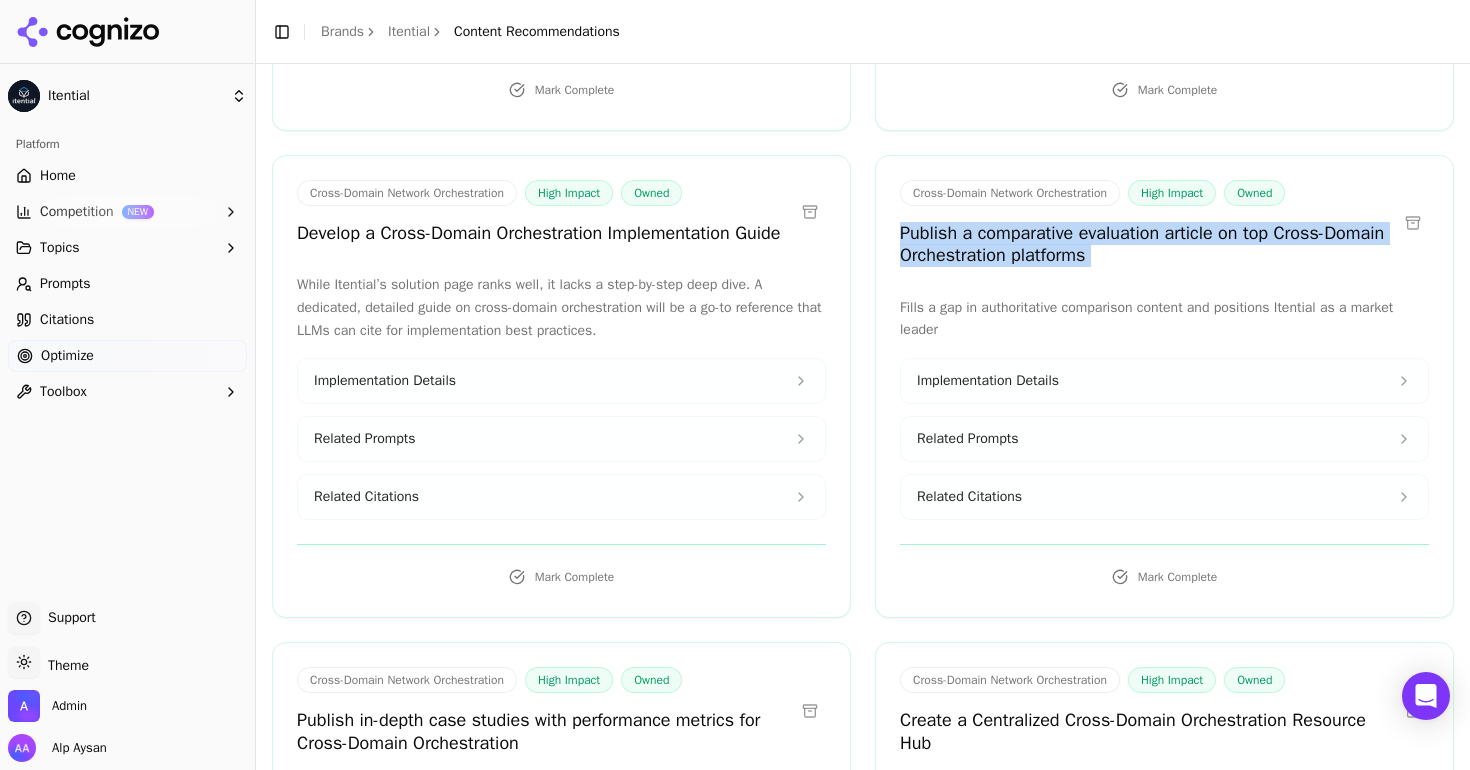 click on "Publish a comparative evaluation article on top Cross-Domain Orchestration platforms" at bounding box center [1148, 244] 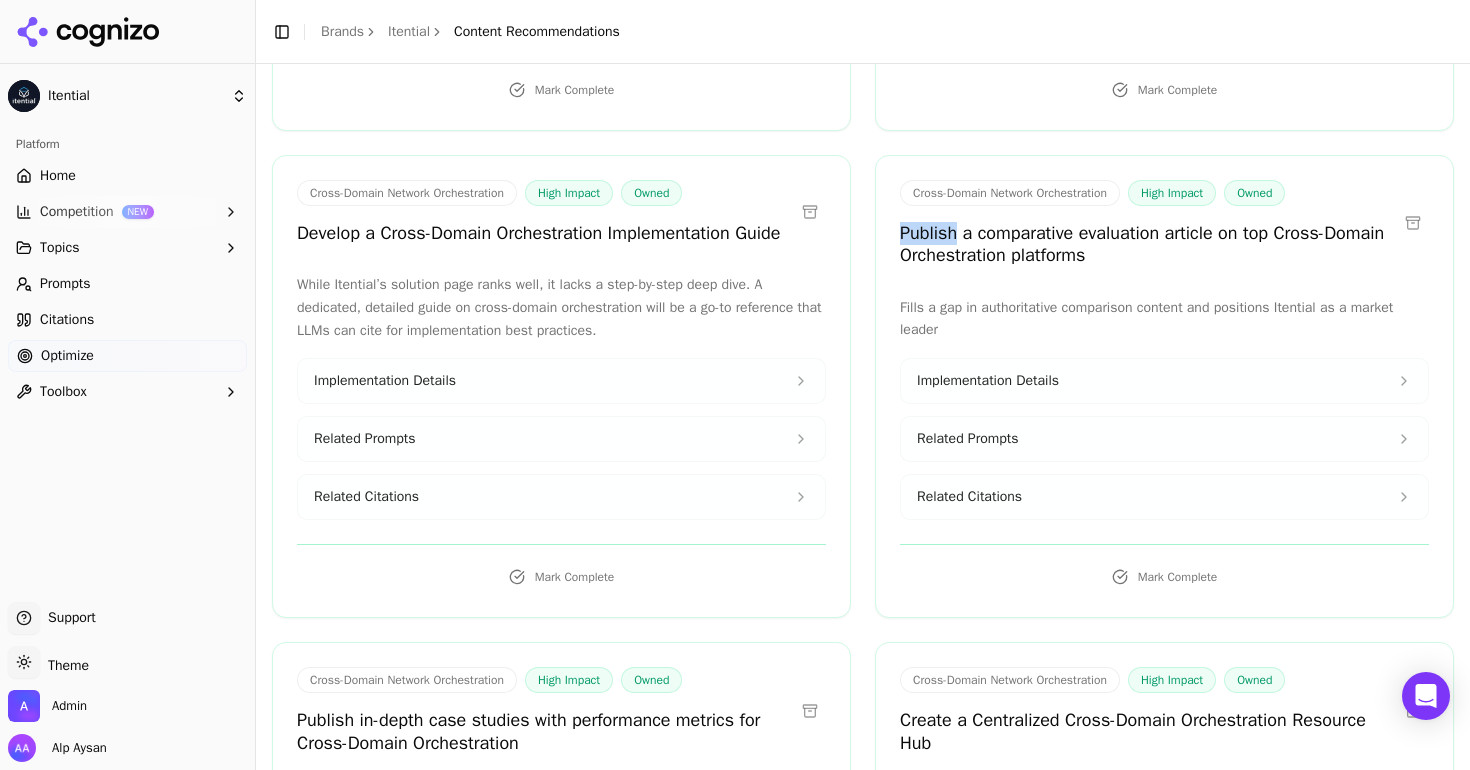 click on "Publish a comparative evaluation article on top Cross-Domain Orchestration platforms" at bounding box center (1148, 244) 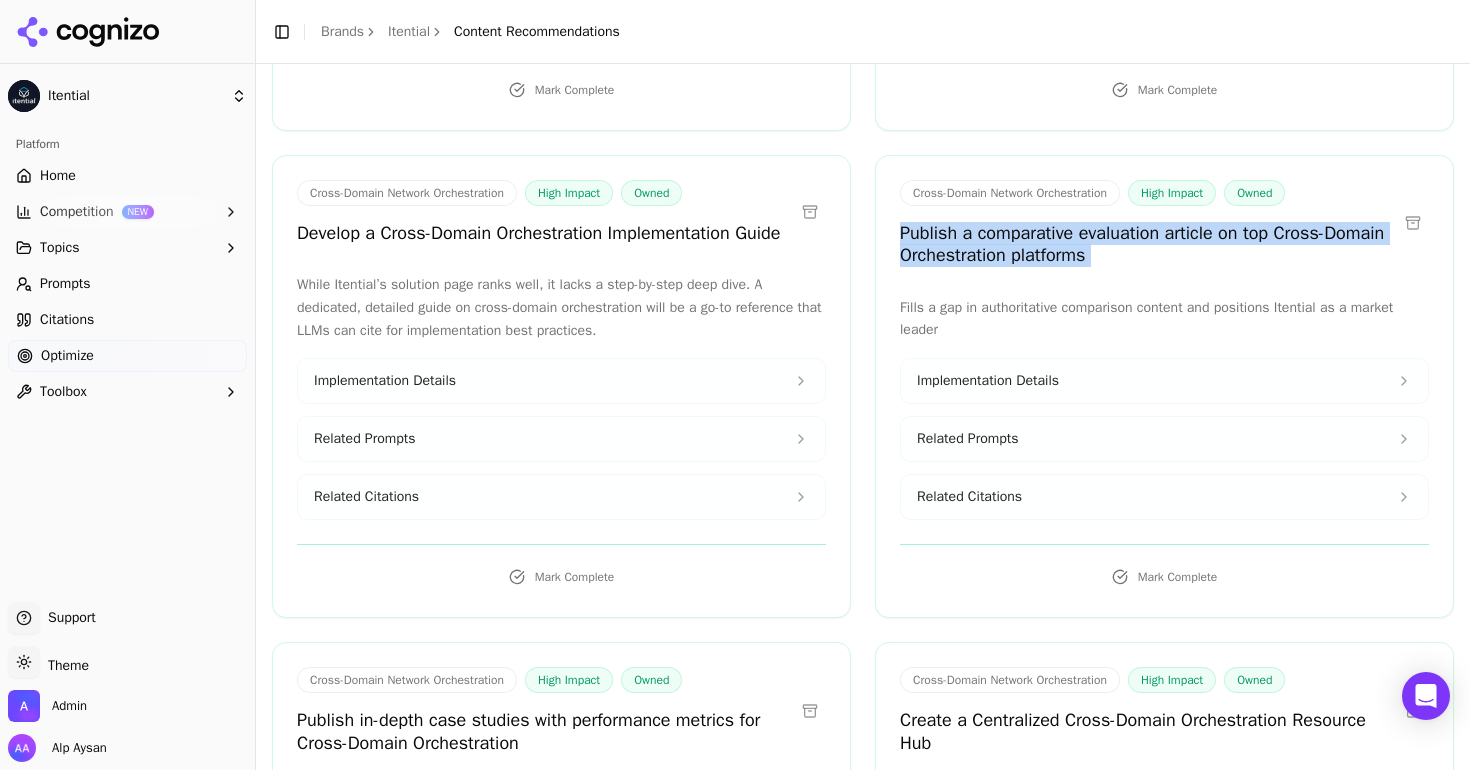 click on "Publish a comparative evaluation article on top Cross-Domain Orchestration platforms" at bounding box center [1148, 244] 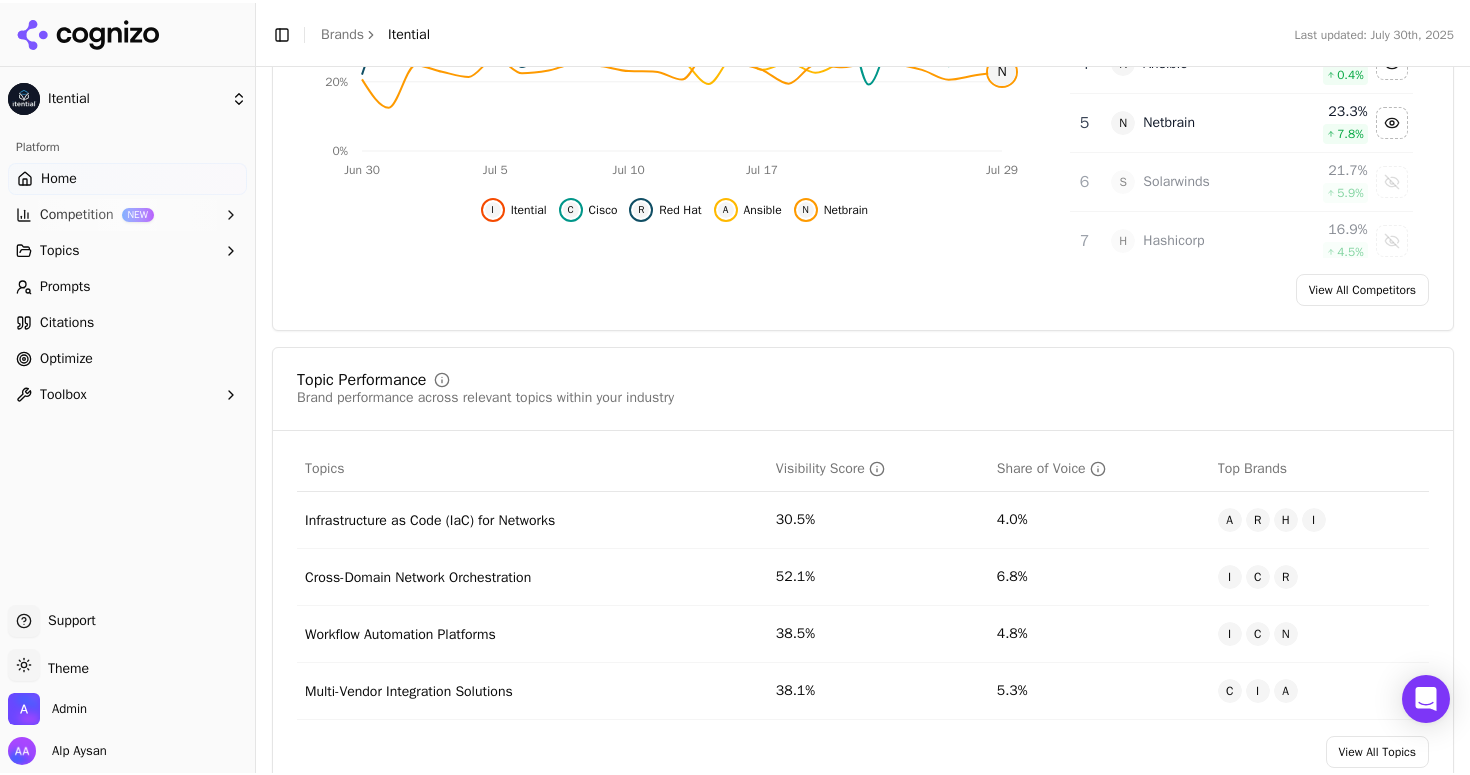 scroll, scrollTop: 558, scrollLeft: 0, axis: vertical 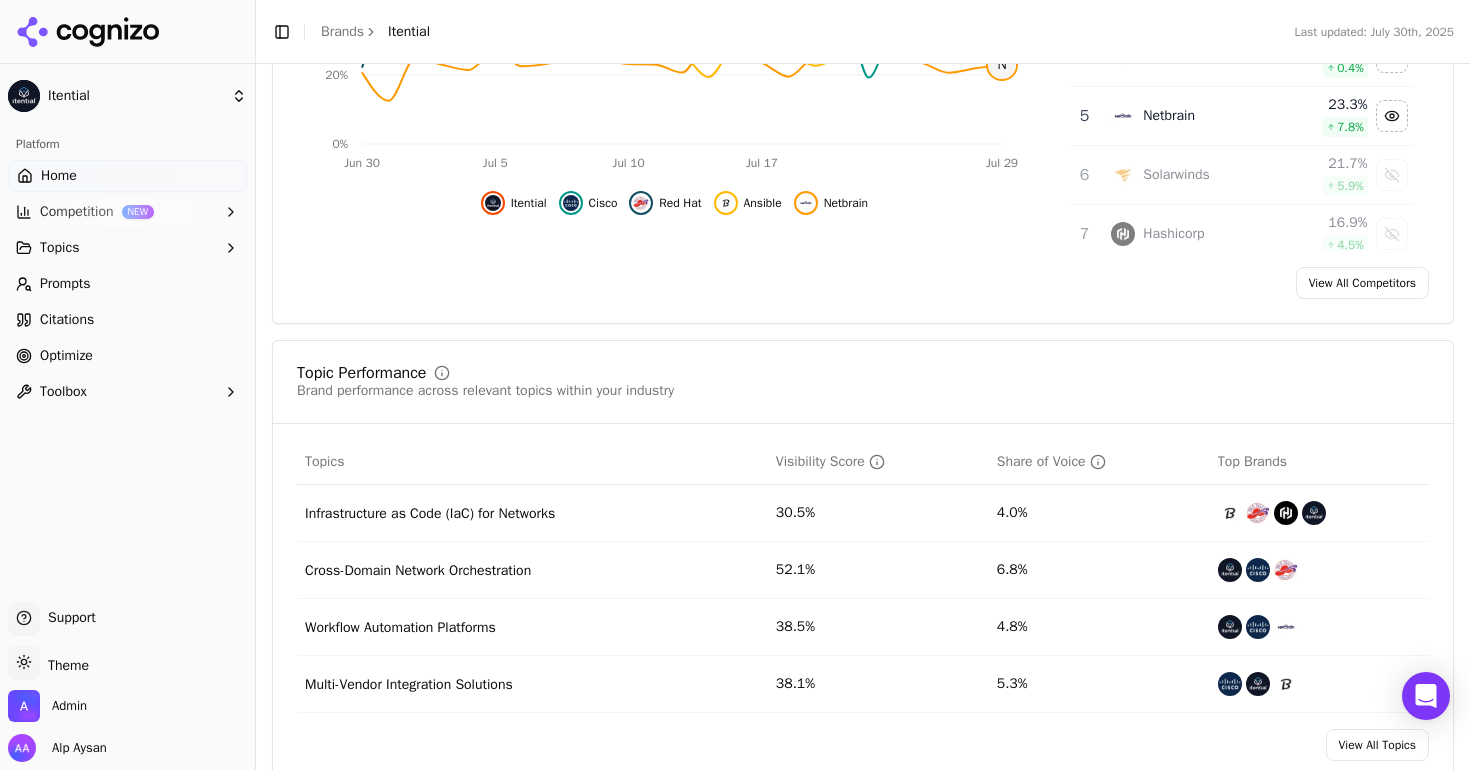click 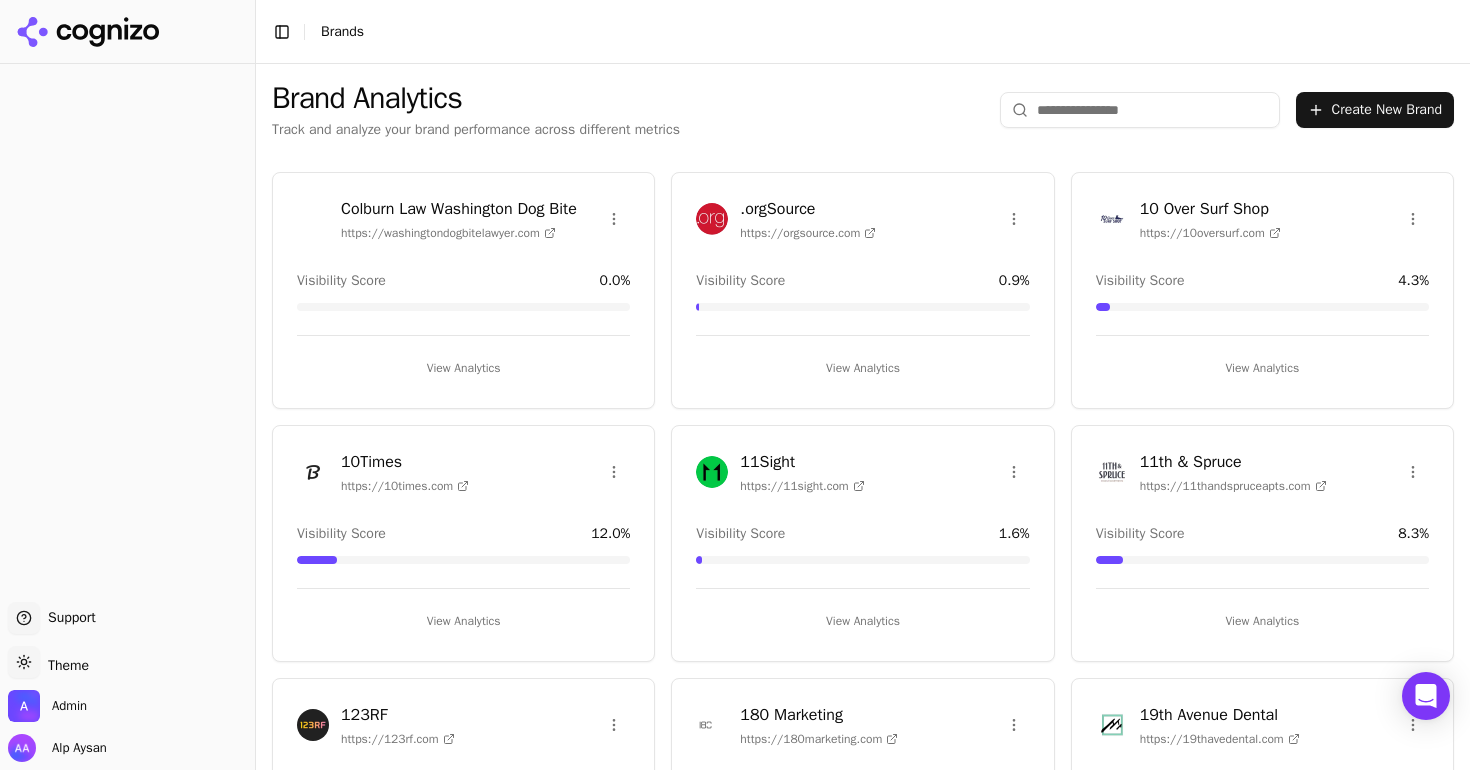 click on "Toggle Sidebar Brands" at bounding box center [863, 32] 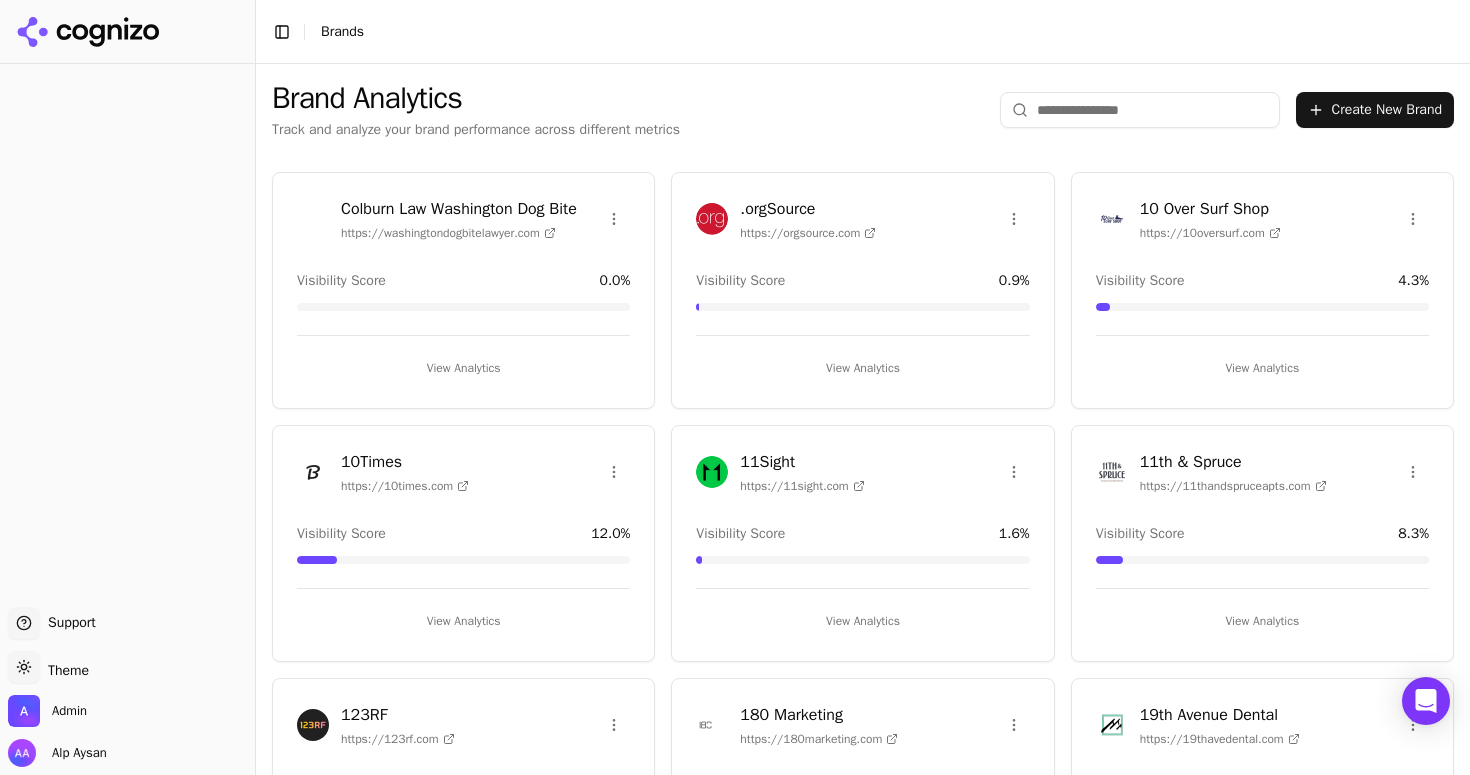 click at bounding box center [1140, 110] 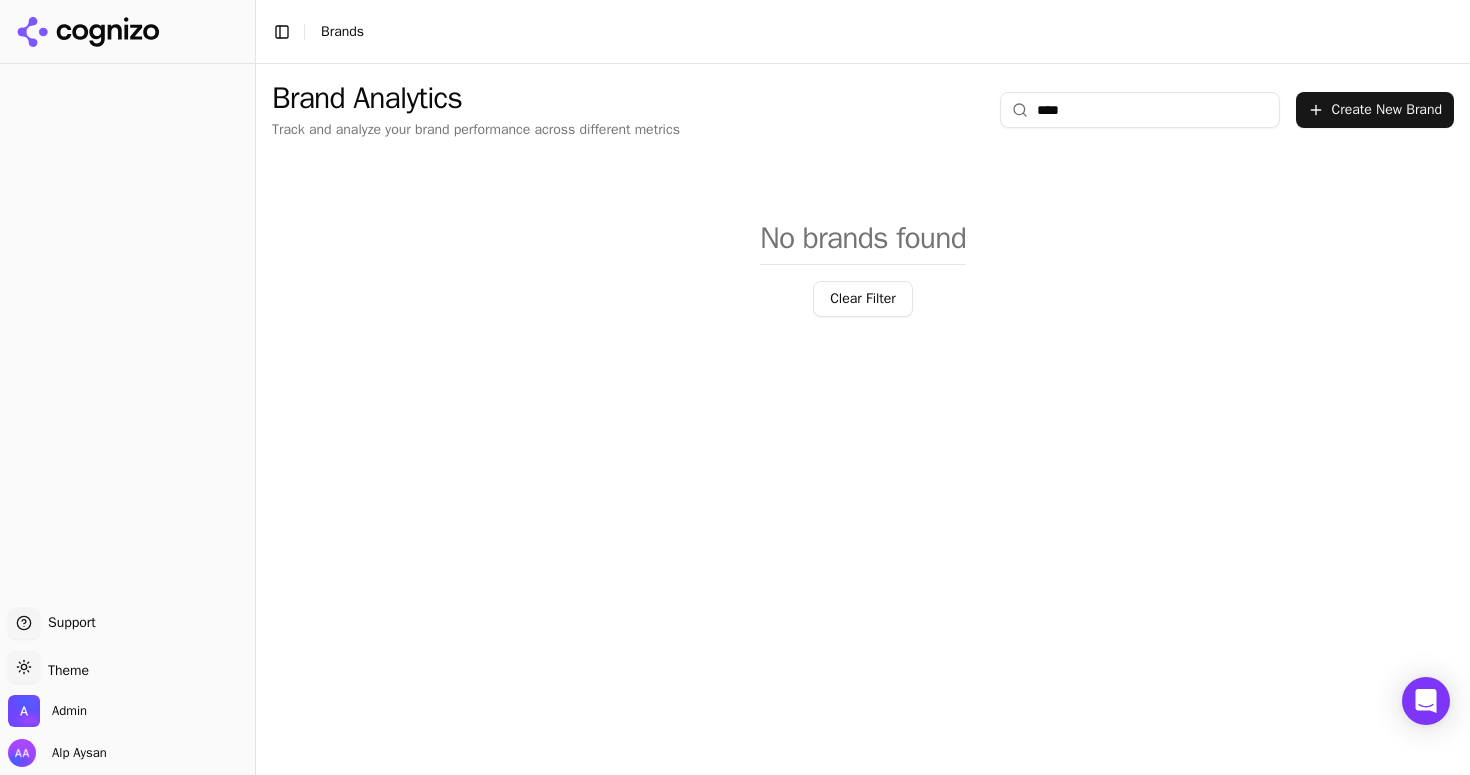type on "*****" 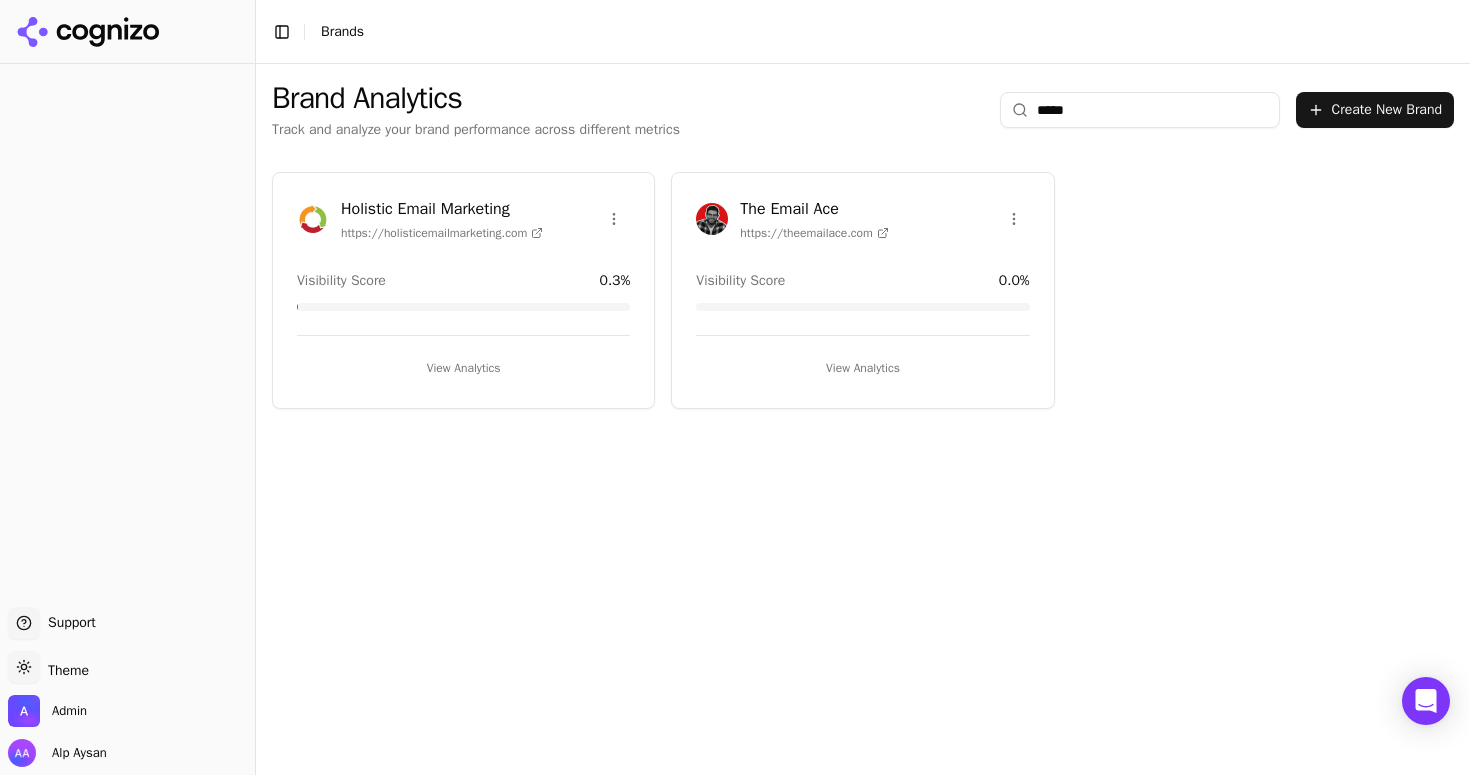 type 